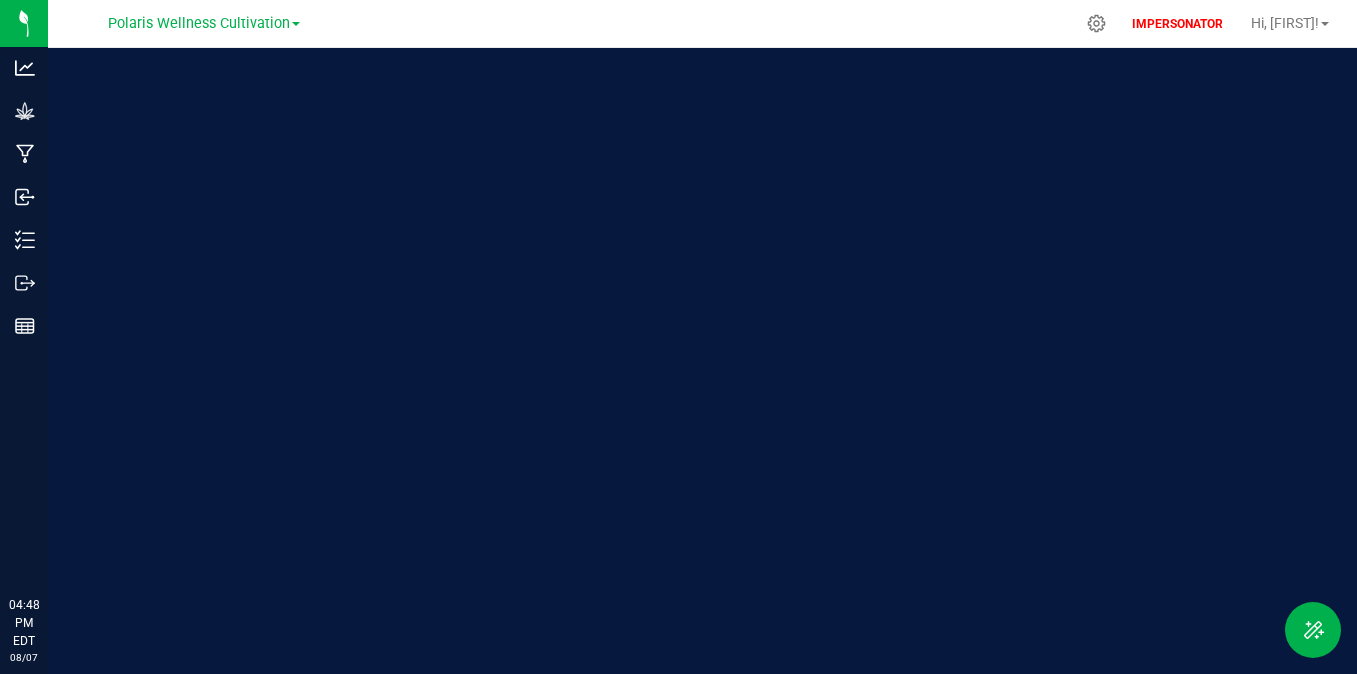 scroll, scrollTop: 0, scrollLeft: 0, axis: both 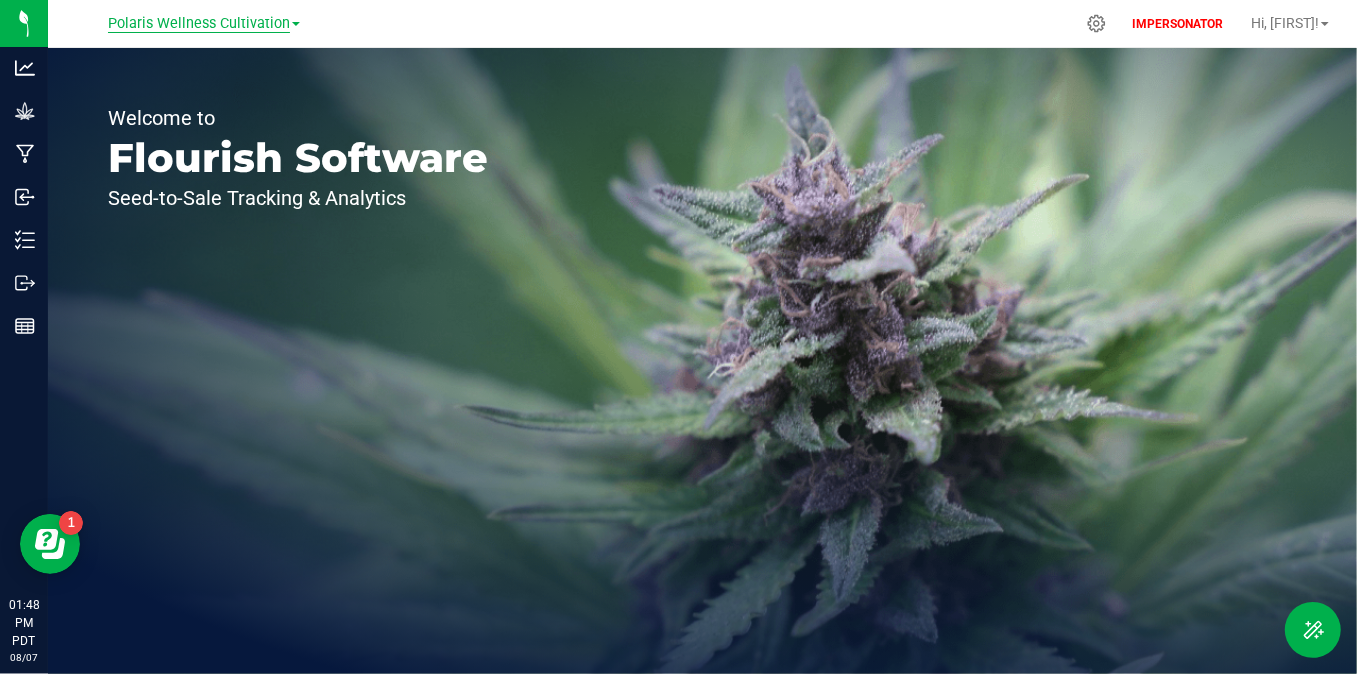 click on "Polaris Wellness Cultivation" at bounding box center (199, 24) 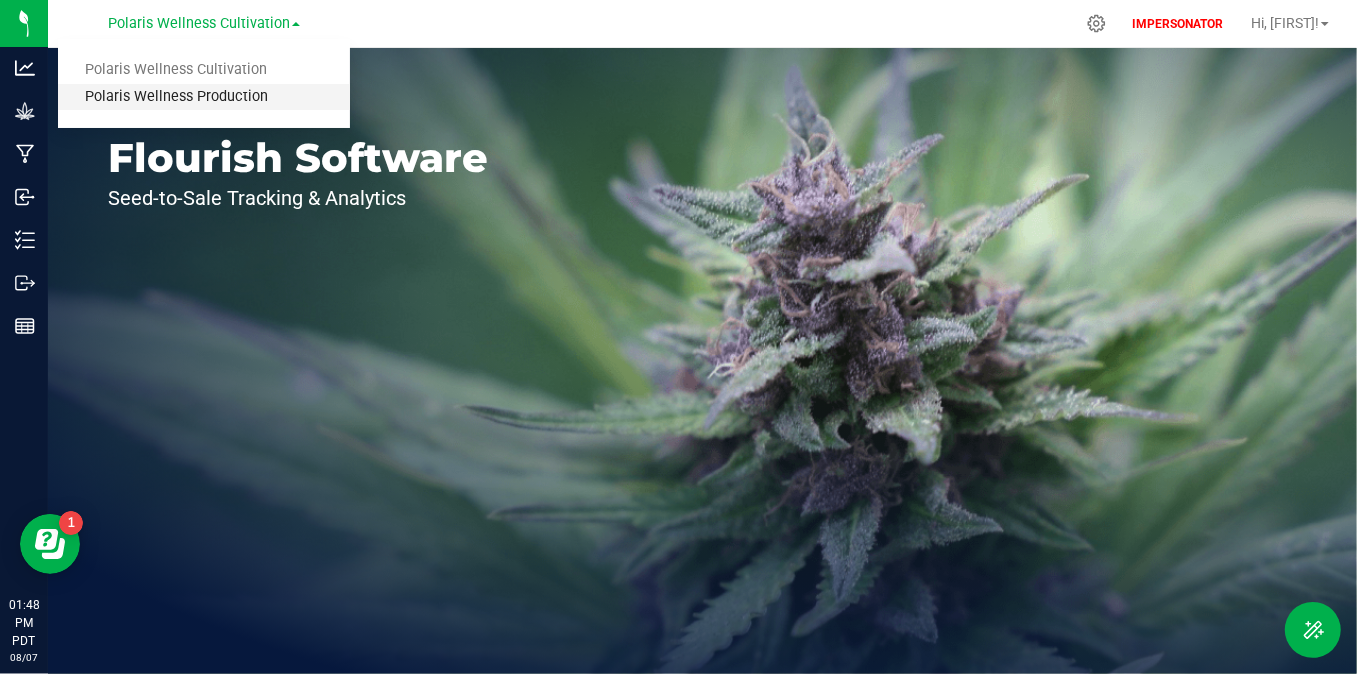 click on "Polaris Wellness Production" at bounding box center [204, 97] 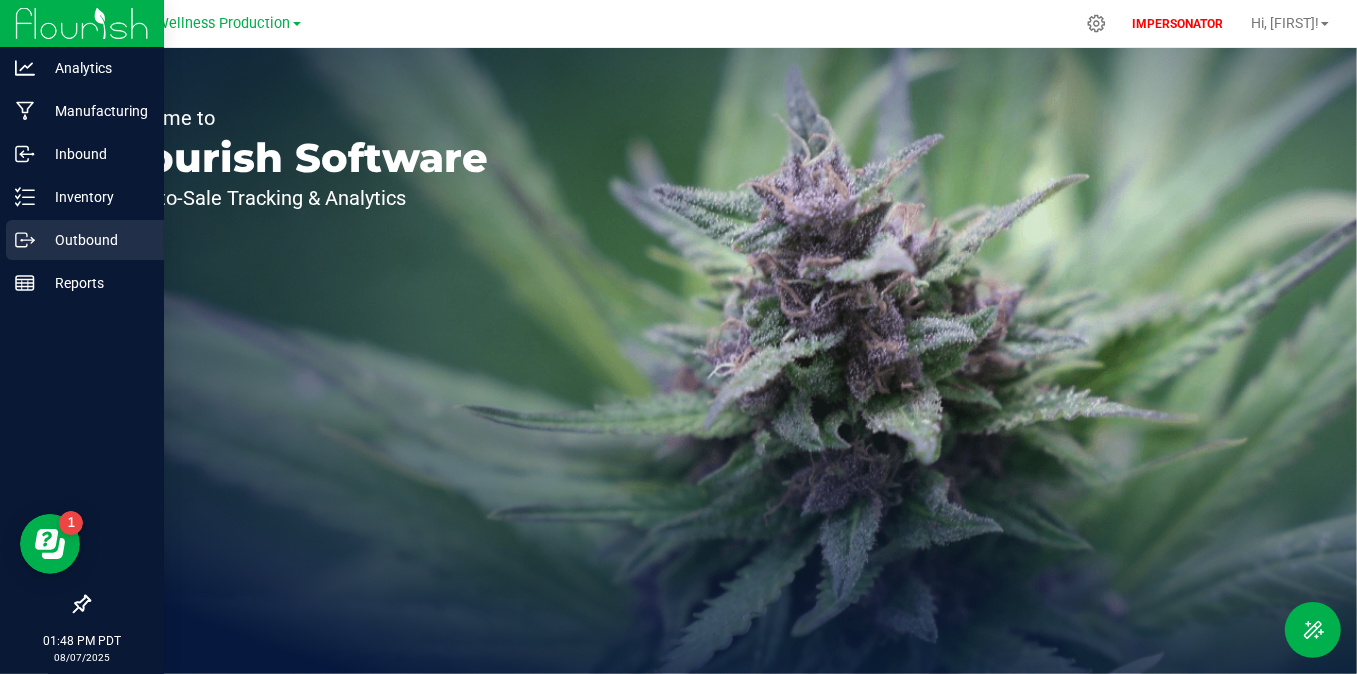 click on "Outbound" at bounding box center (85, 240) 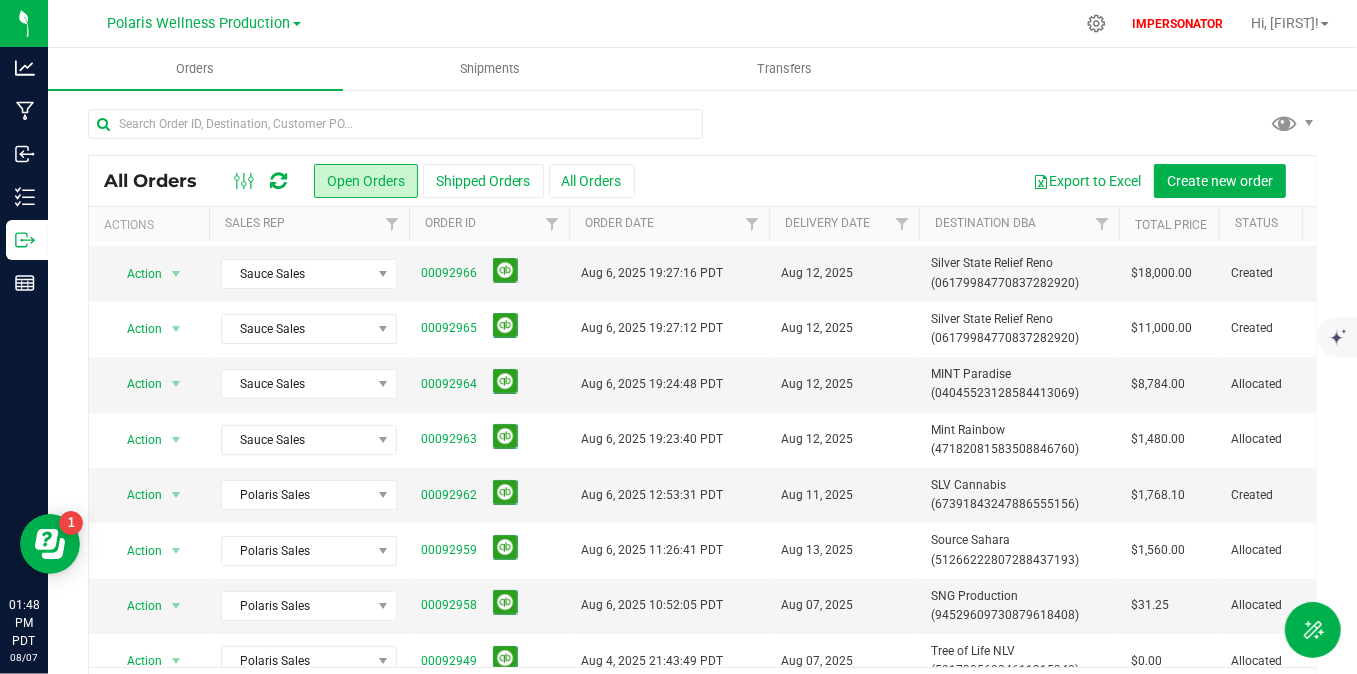 scroll, scrollTop: 0, scrollLeft: 0, axis: both 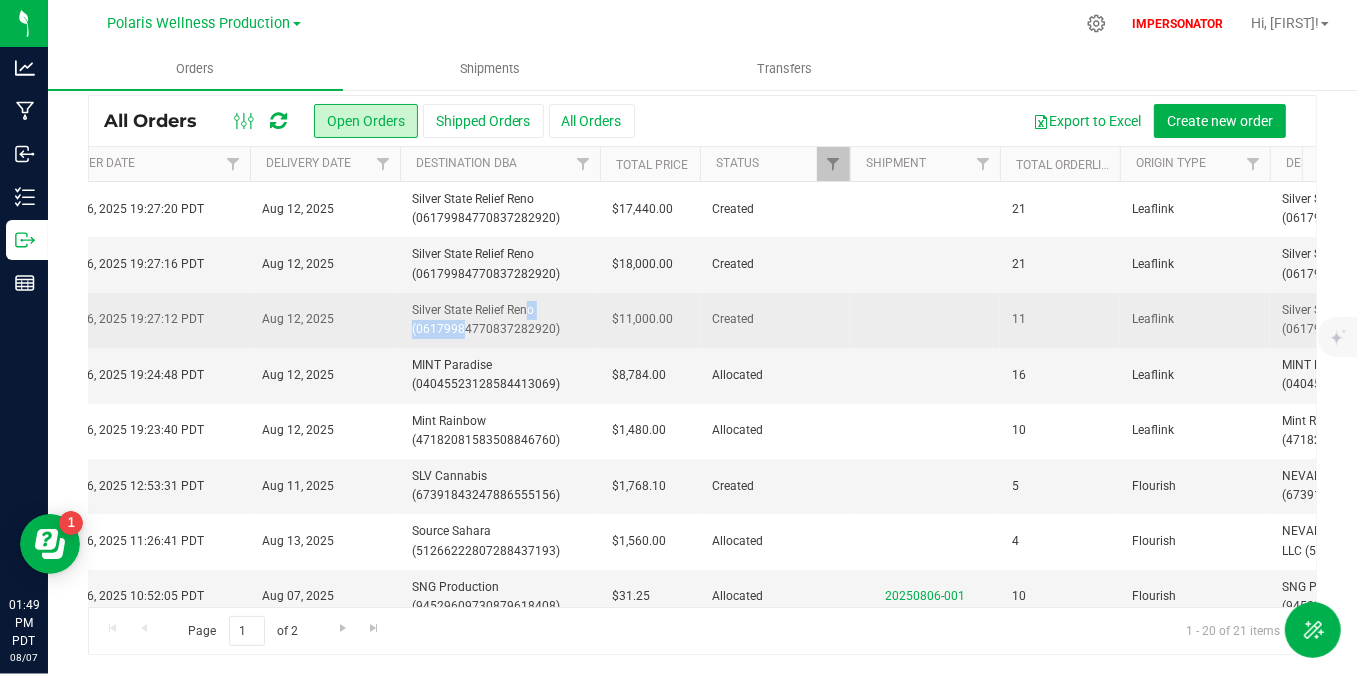 drag, startPoint x: 483, startPoint y: 315, endPoint x: 538, endPoint y: 315, distance: 55 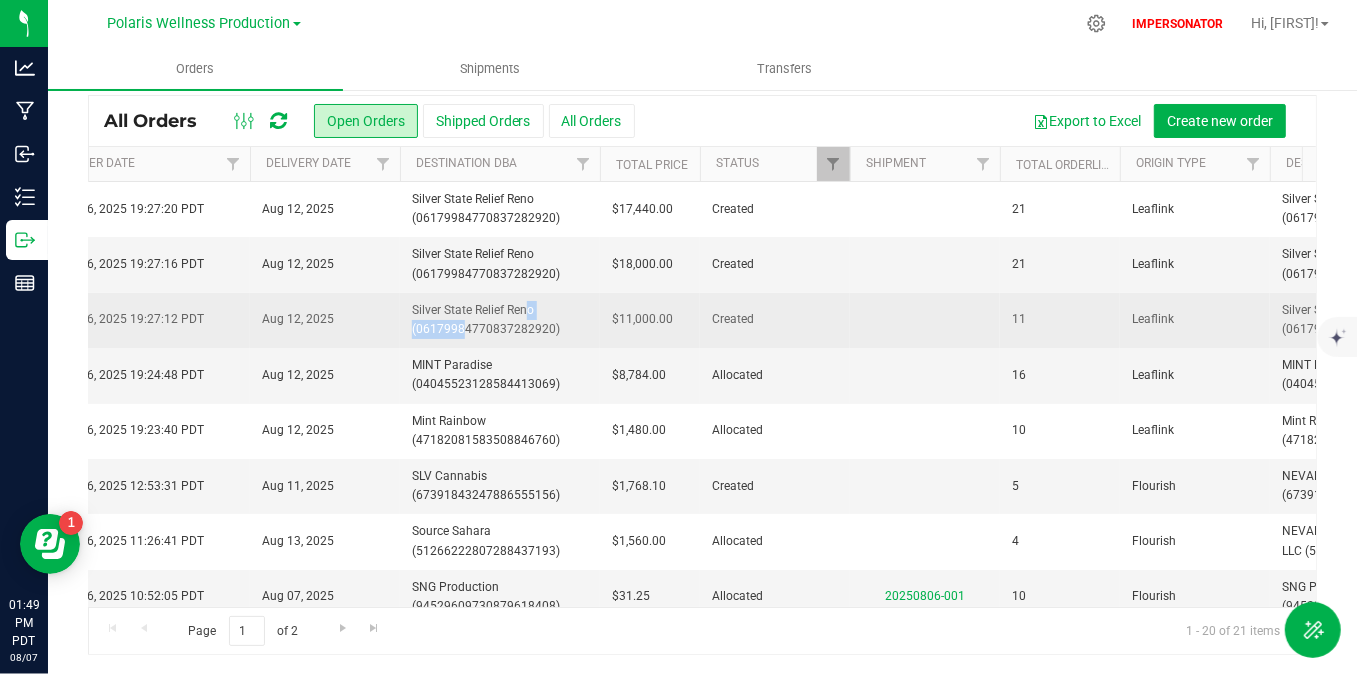 click on "Silver State Relief Reno (06179984770837282920)" at bounding box center [500, 320] 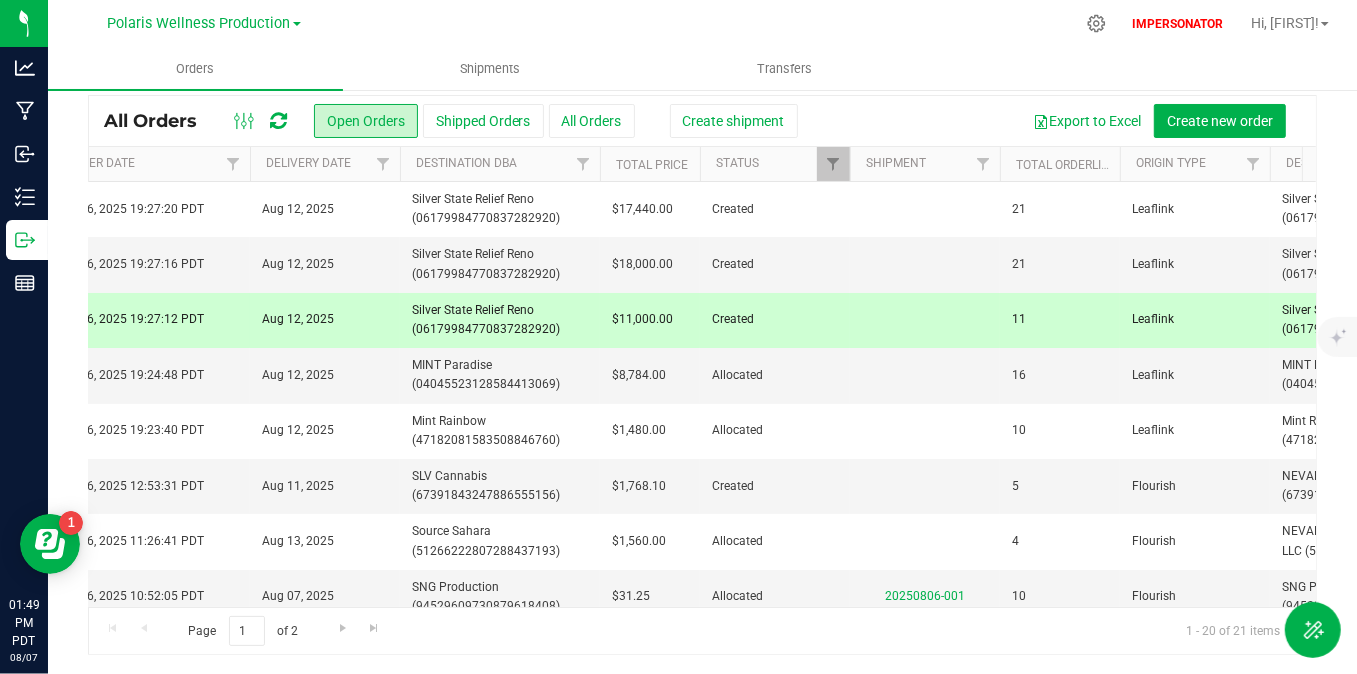 click on "Silver State Relief Reno (06179984770837282920)" at bounding box center [500, 320] 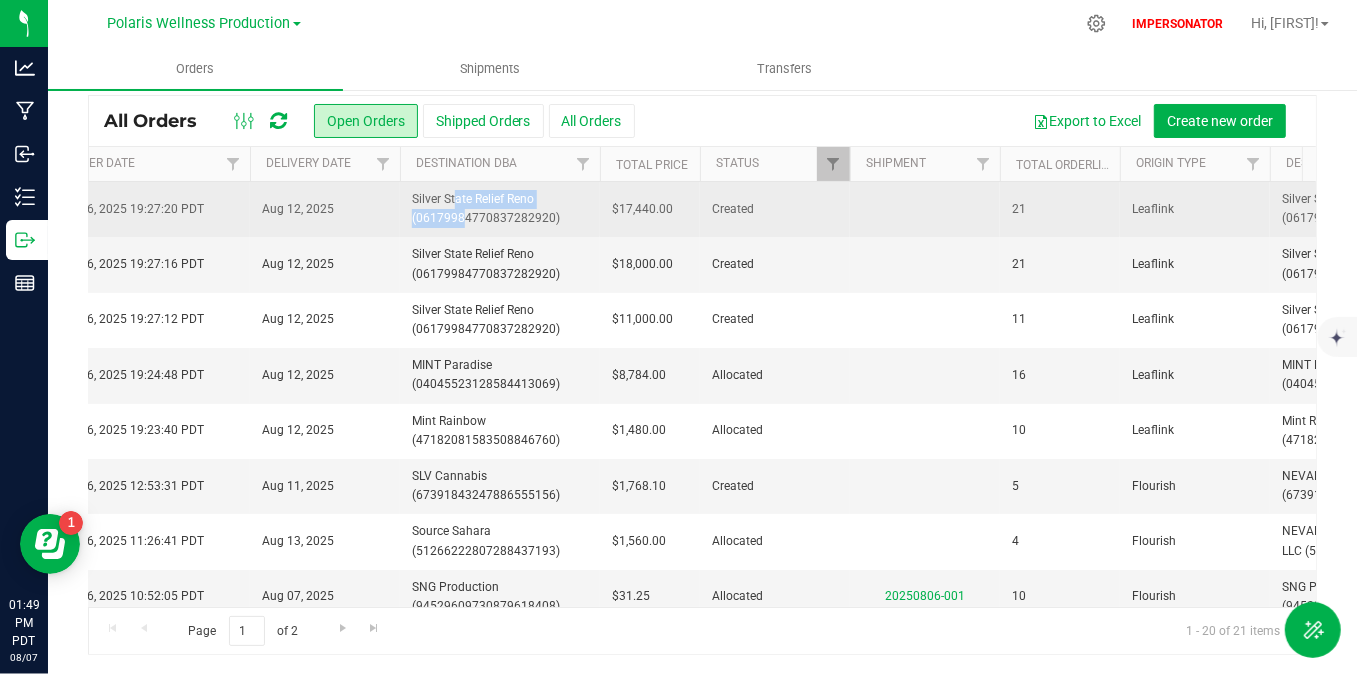 drag, startPoint x: 403, startPoint y: 199, endPoint x: 558, endPoint y: 200, distance: 155.00322 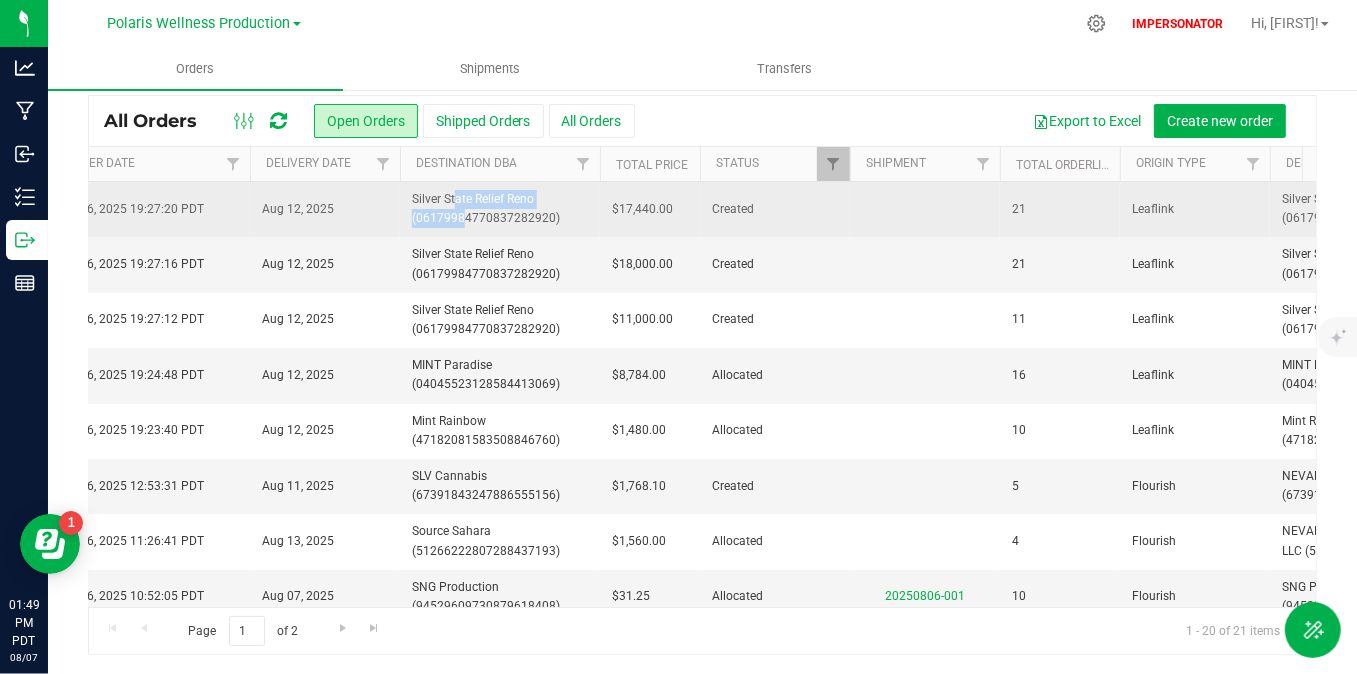 click on "Silver State Relief Reno (06179984770837282920)" at bounding box center [500, 209] 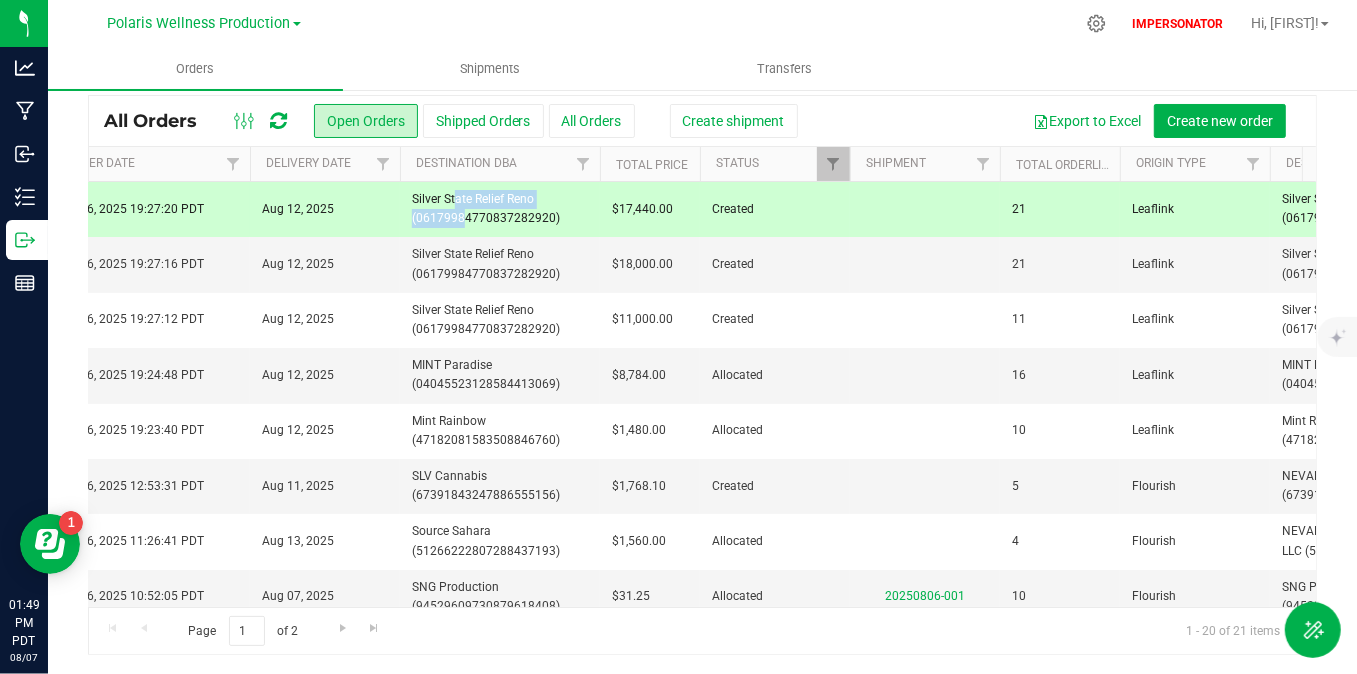 copy on "Silver State Relief Reno" 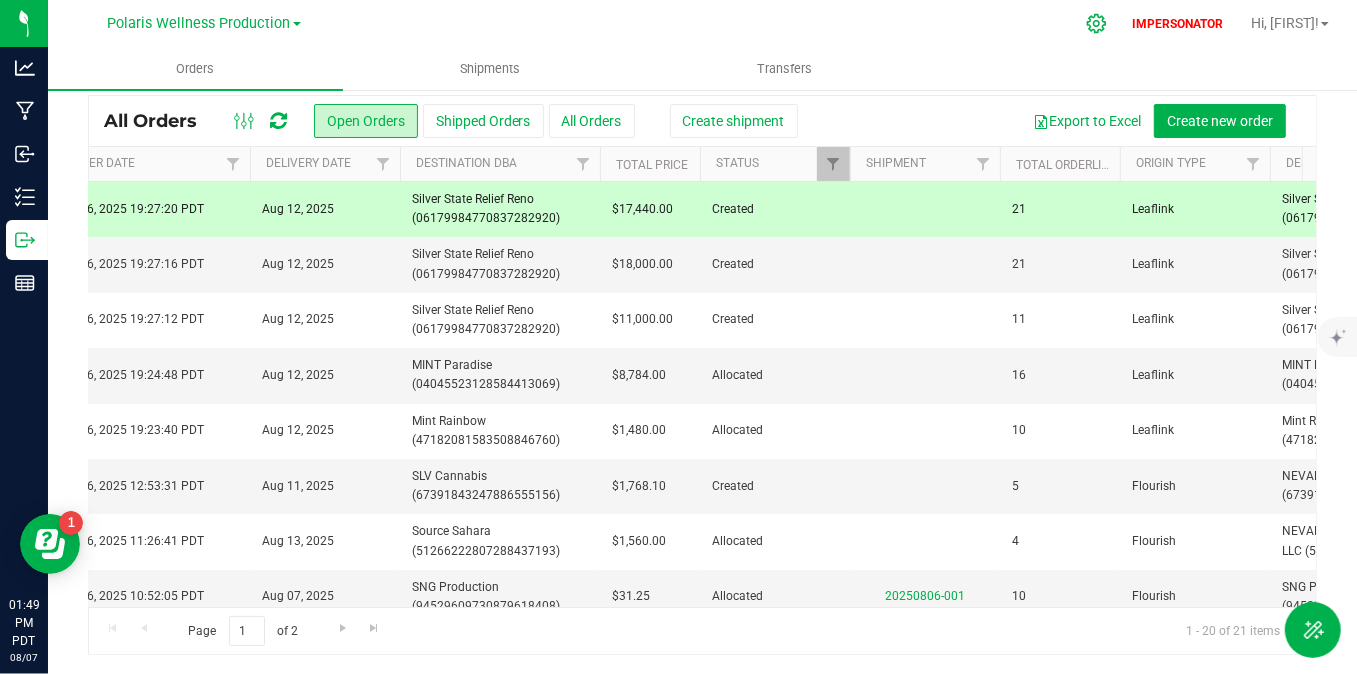 click at bounding box center (1097, 23) 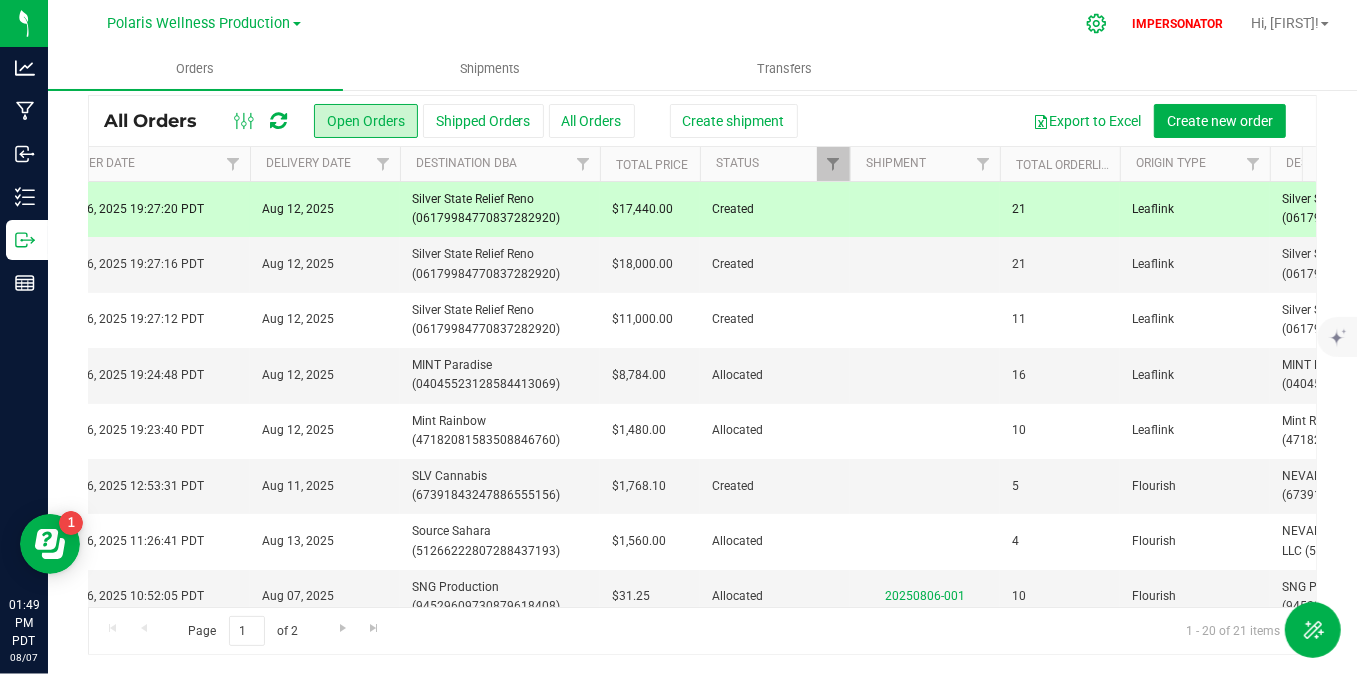click 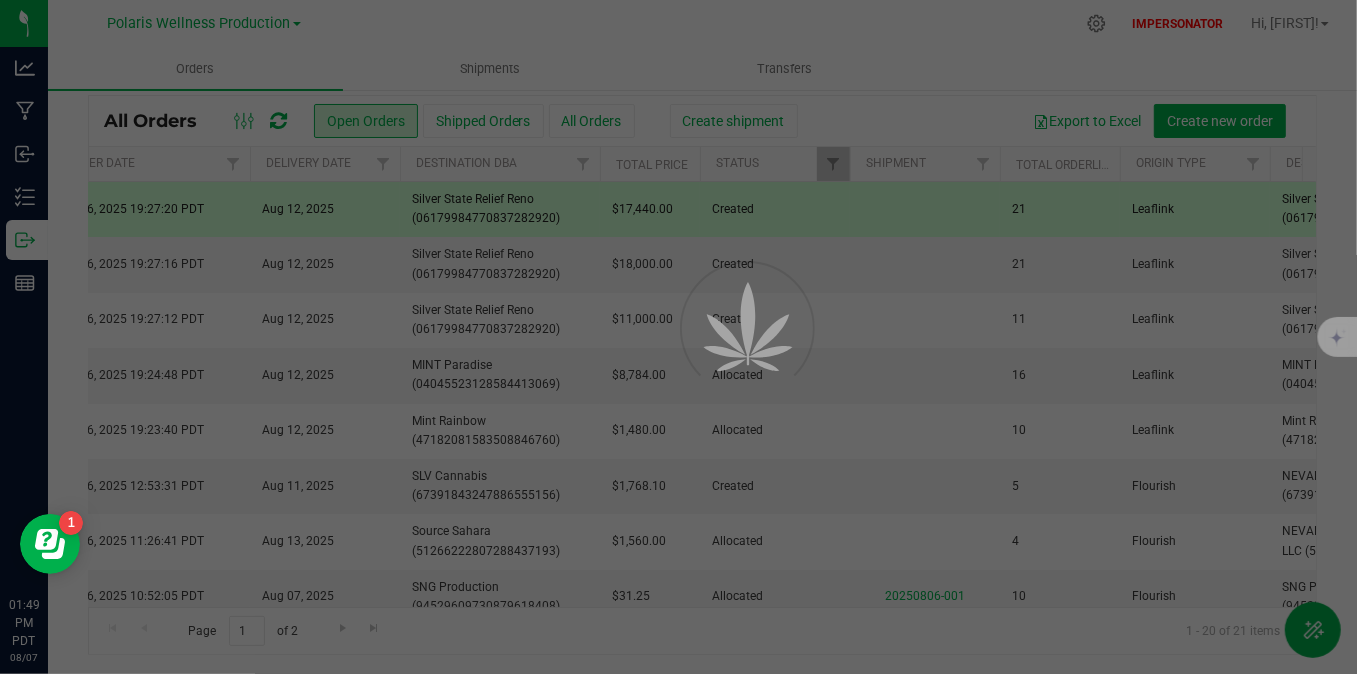 scroll, scrollTop: 0, scrollLeft: 0, axis: both 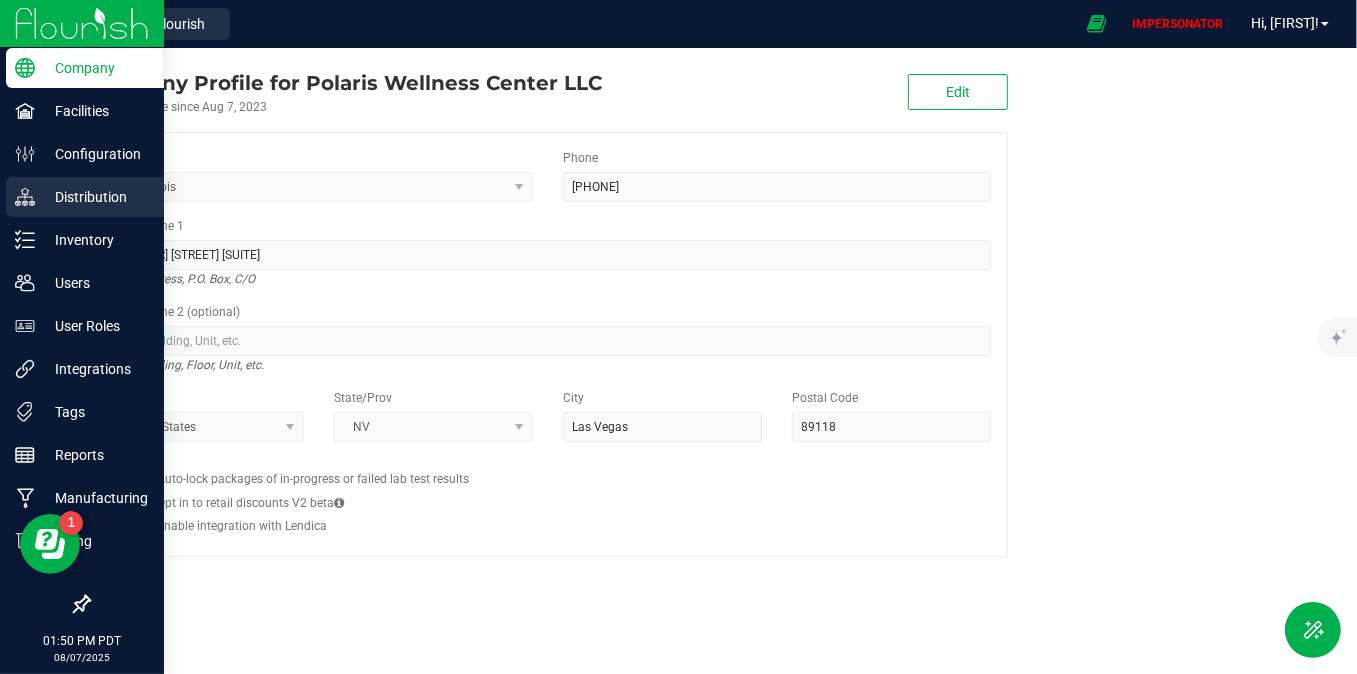 click on "Distribution" at bounding box center [95, 197] 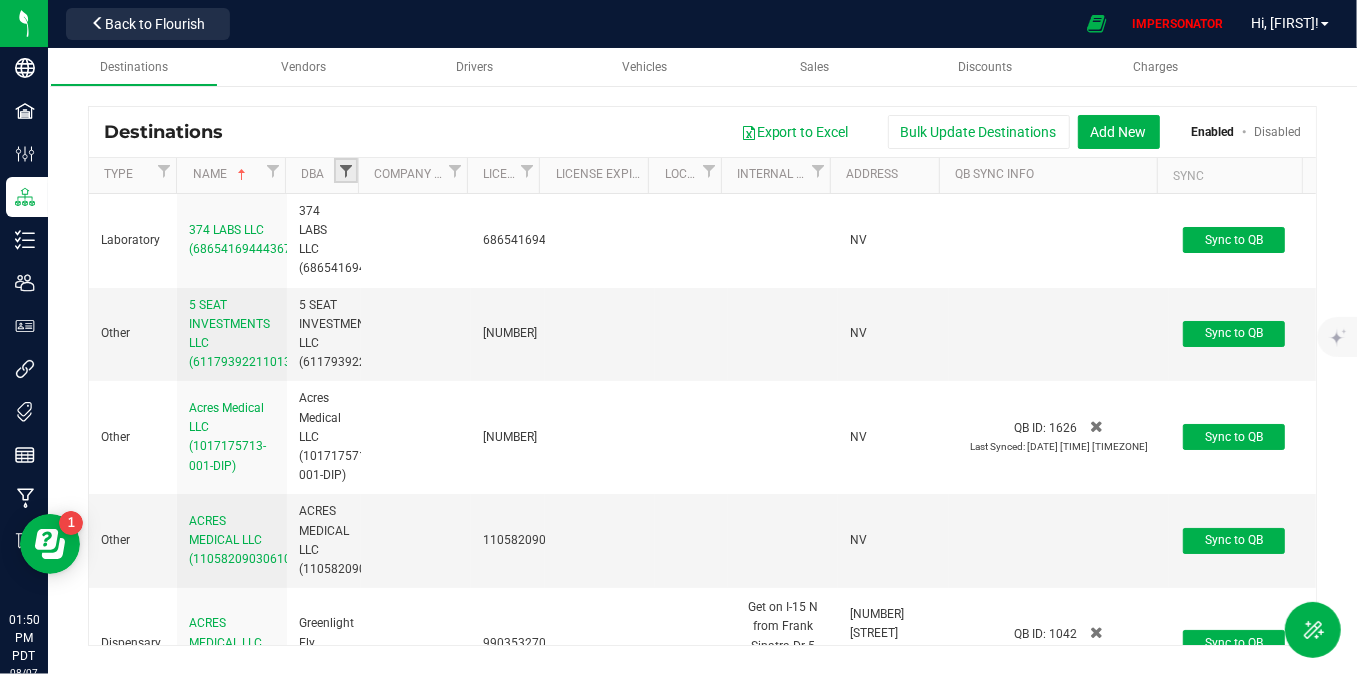click at bounding box center [346, 171] 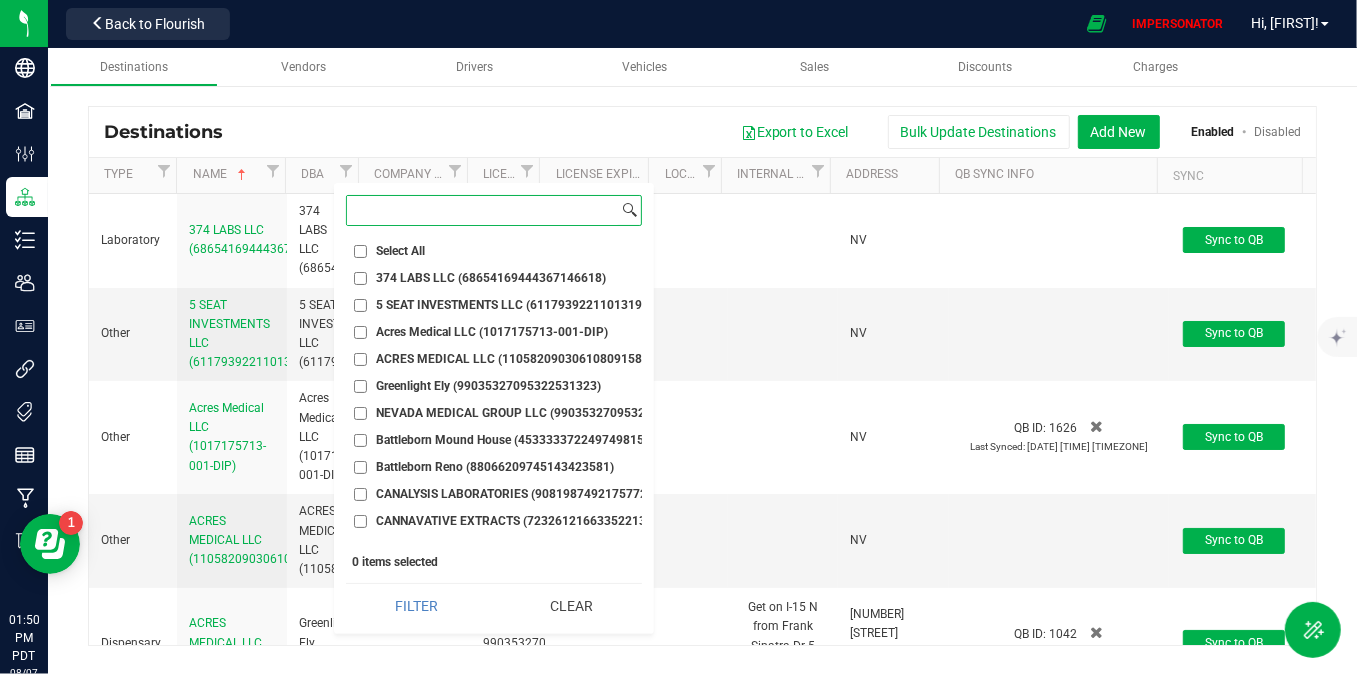 paste on "Silver State Relief Reno" 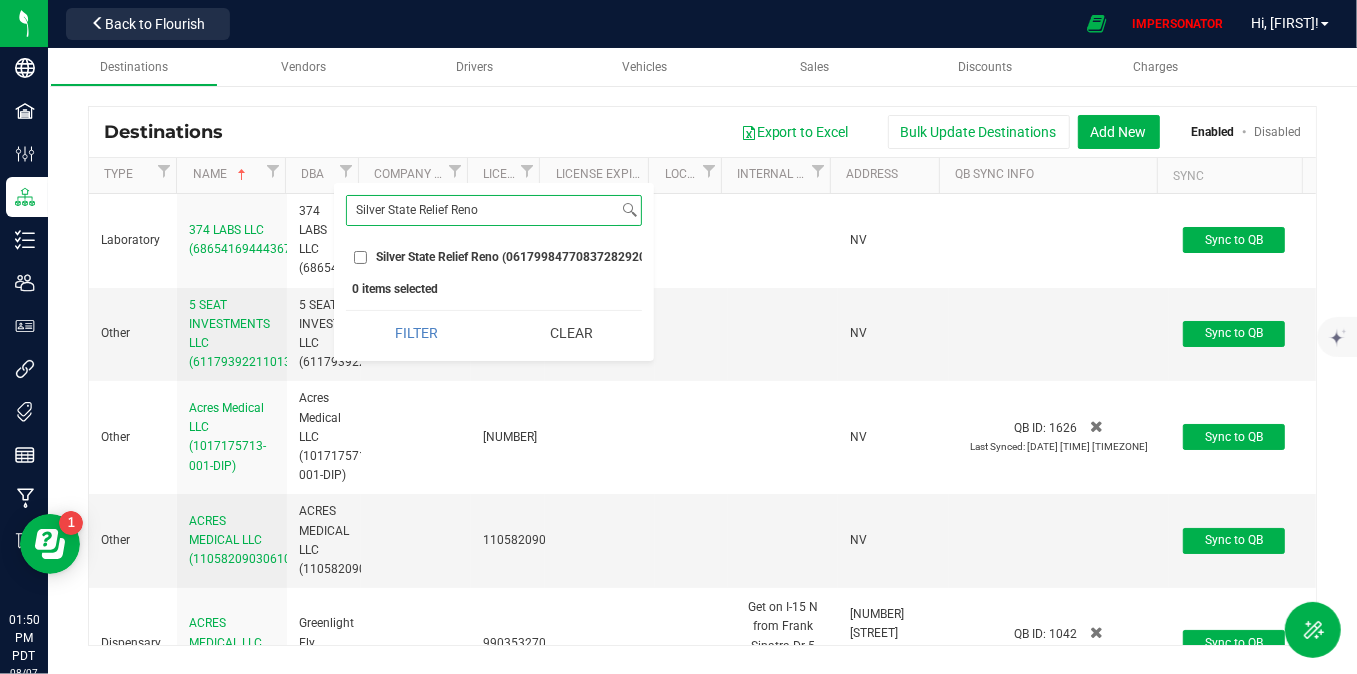 type on "Silver State Relief Reno" 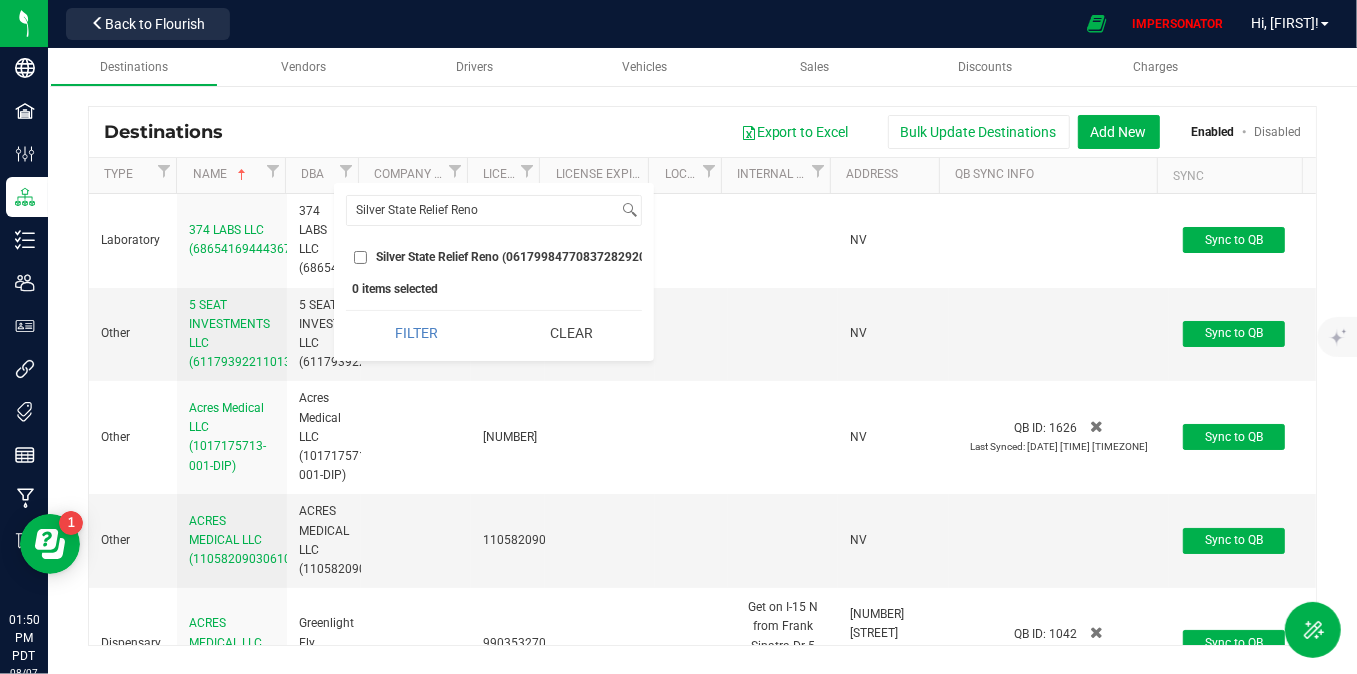 click on "Silver State Relief Reno (06179984770837282920)" at bounding box center (360, 257) 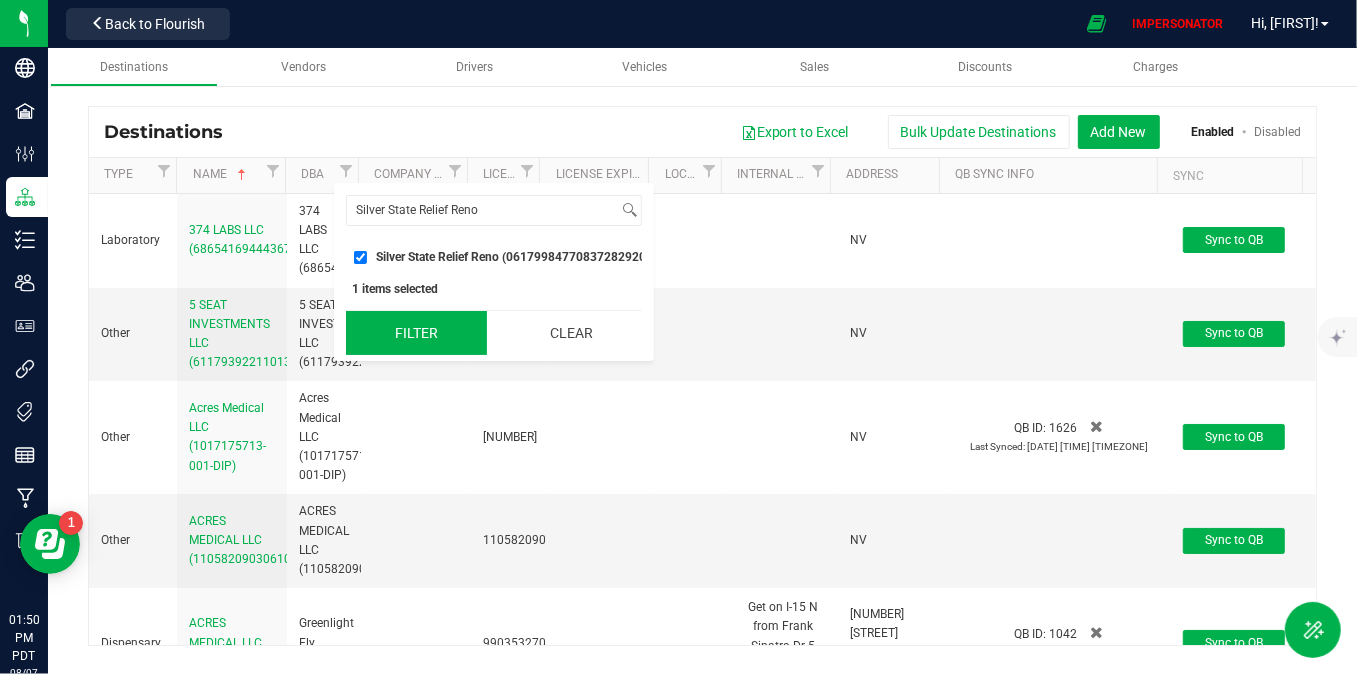 click on "Filter" at bounding box center (416, 333) 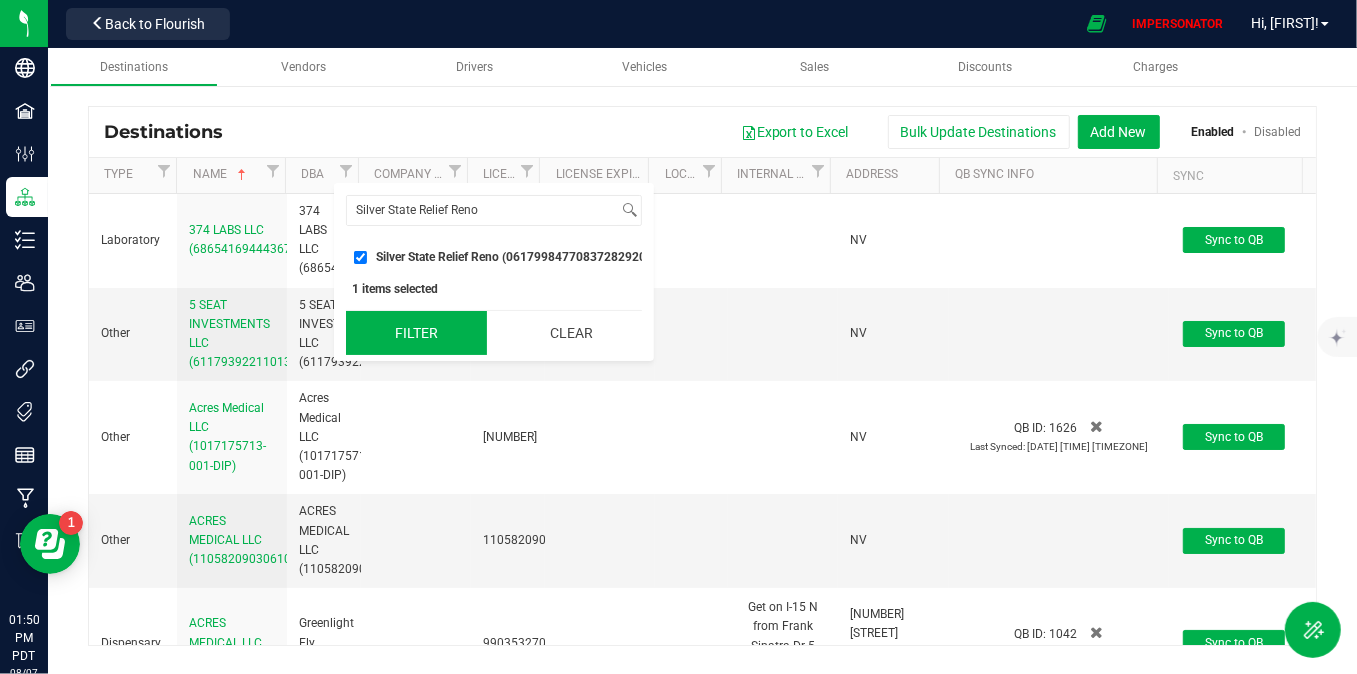 checkbox on "true" 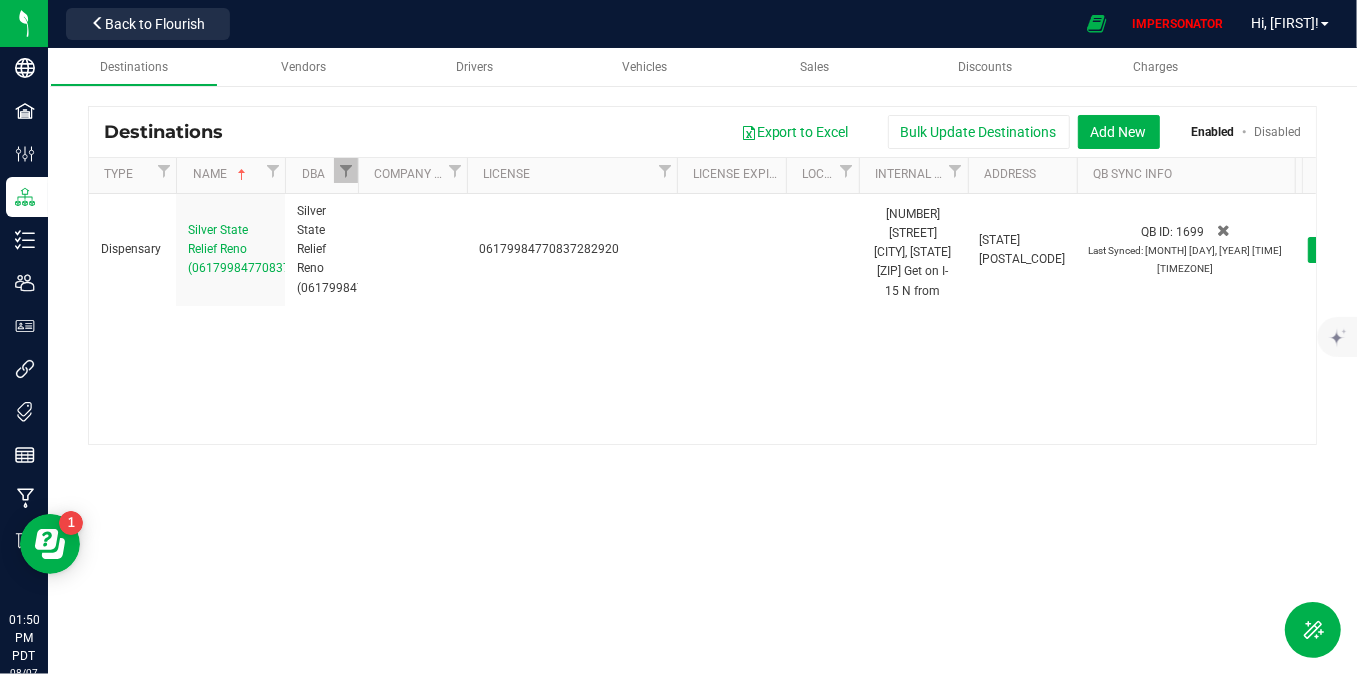 drag, startPoint x: 537, startPoint y: 180, endPoint x: 676, endPoint y: 184, distance: 139.05754 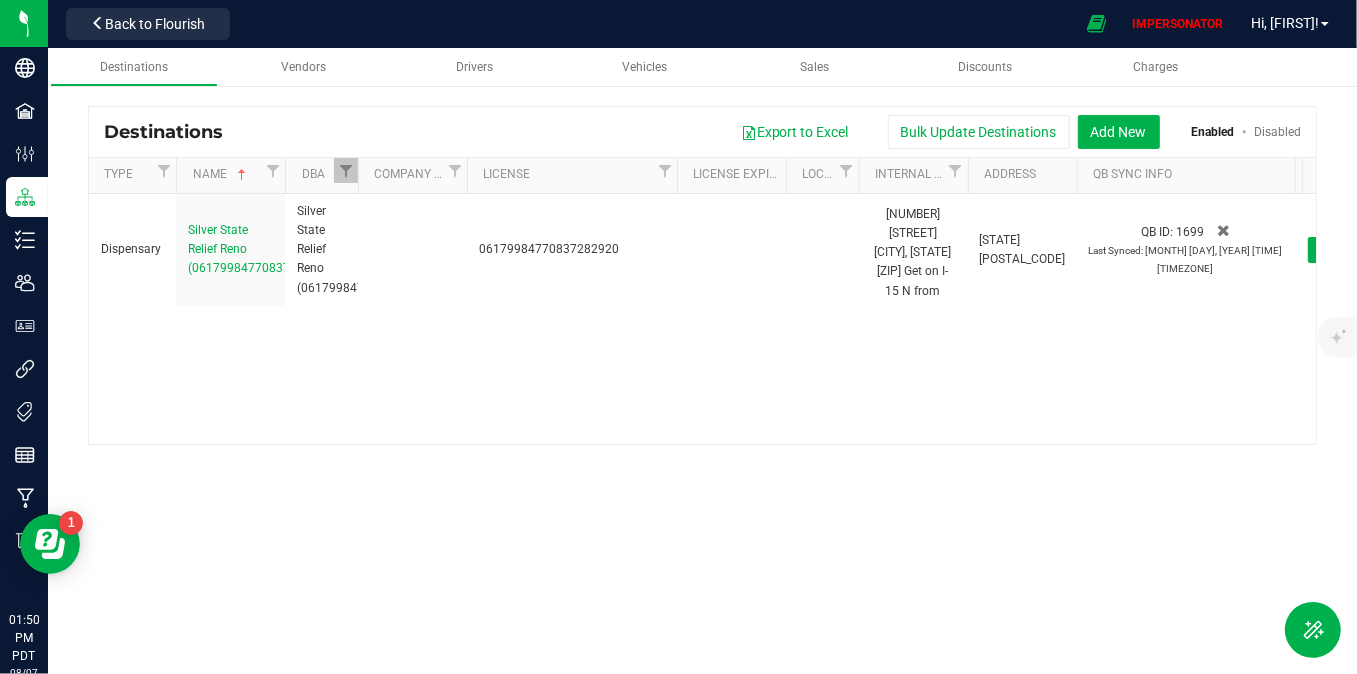 click on "Type Name DBA Company Email License License Expiration Local License Internal Notes Address QB Sync Info Sync" at bounding box center [696, 175] 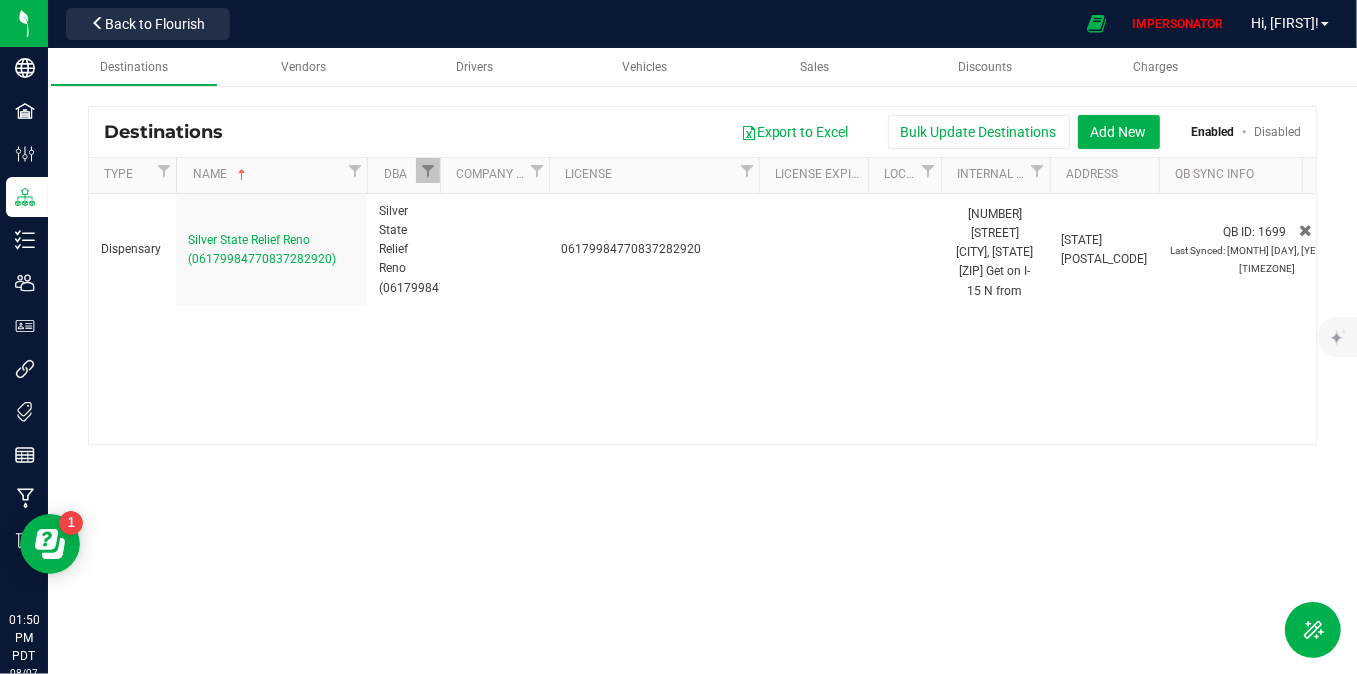 drag, startPoint x: 283, startPoint y: 172, endPoint x: 373, endPoint y: 175, distance: 90.04999 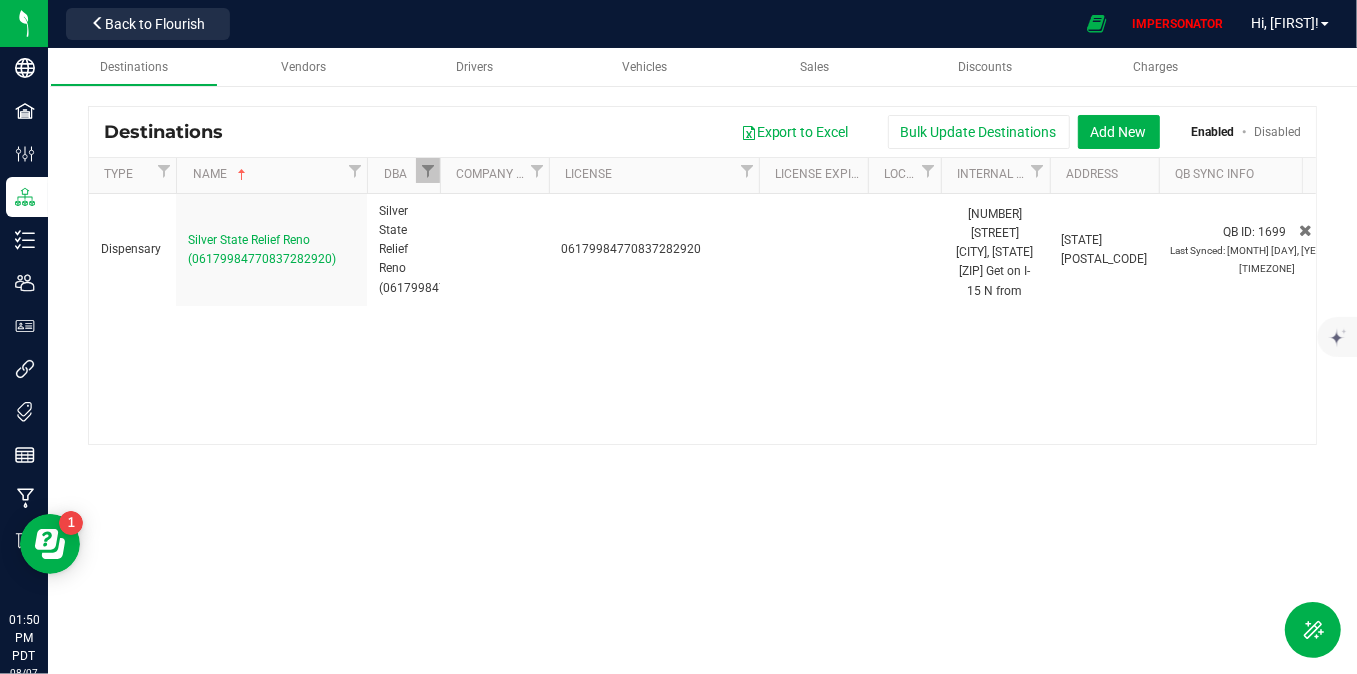 click on "Type Name DBA Company Email License License Expiration Local License Internal Notes Address QB Sync Info Sync" at bounding box center (696, 175) 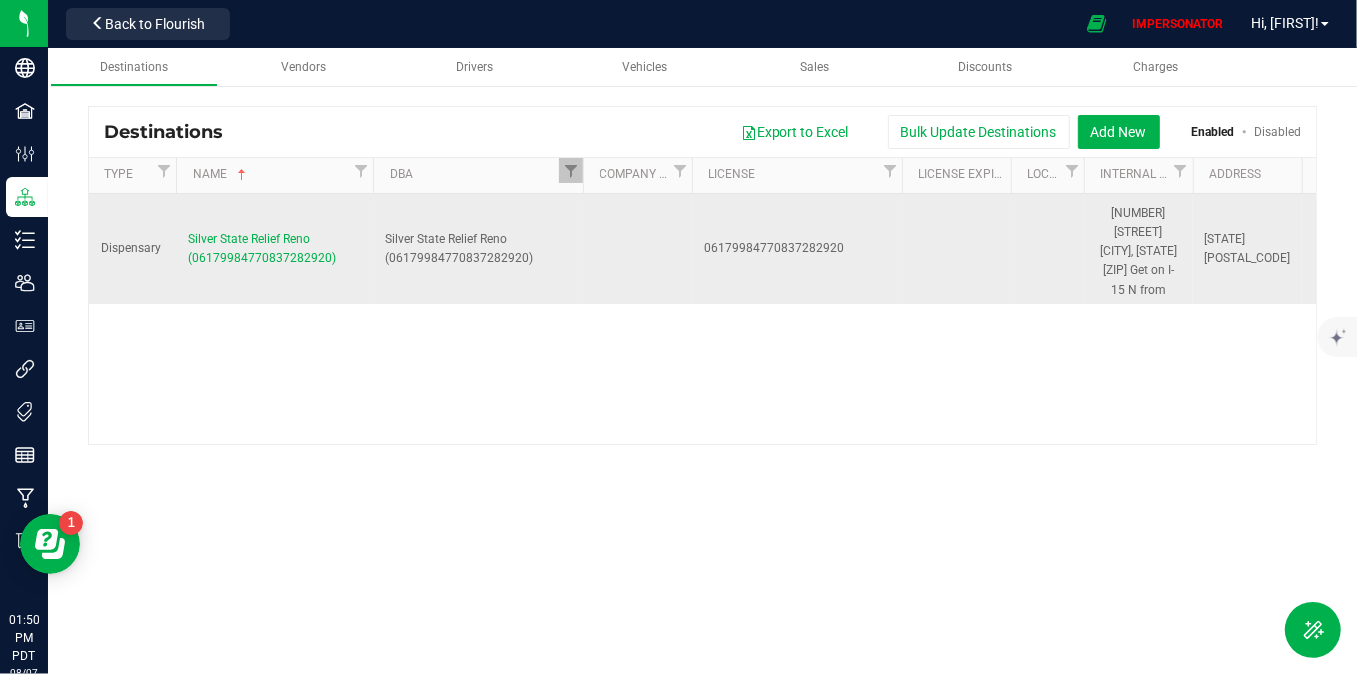 drag, startPoint x: 443, startPoint y: 184, endPoint x: 580, endPoint y: 197, distance: 137.6154 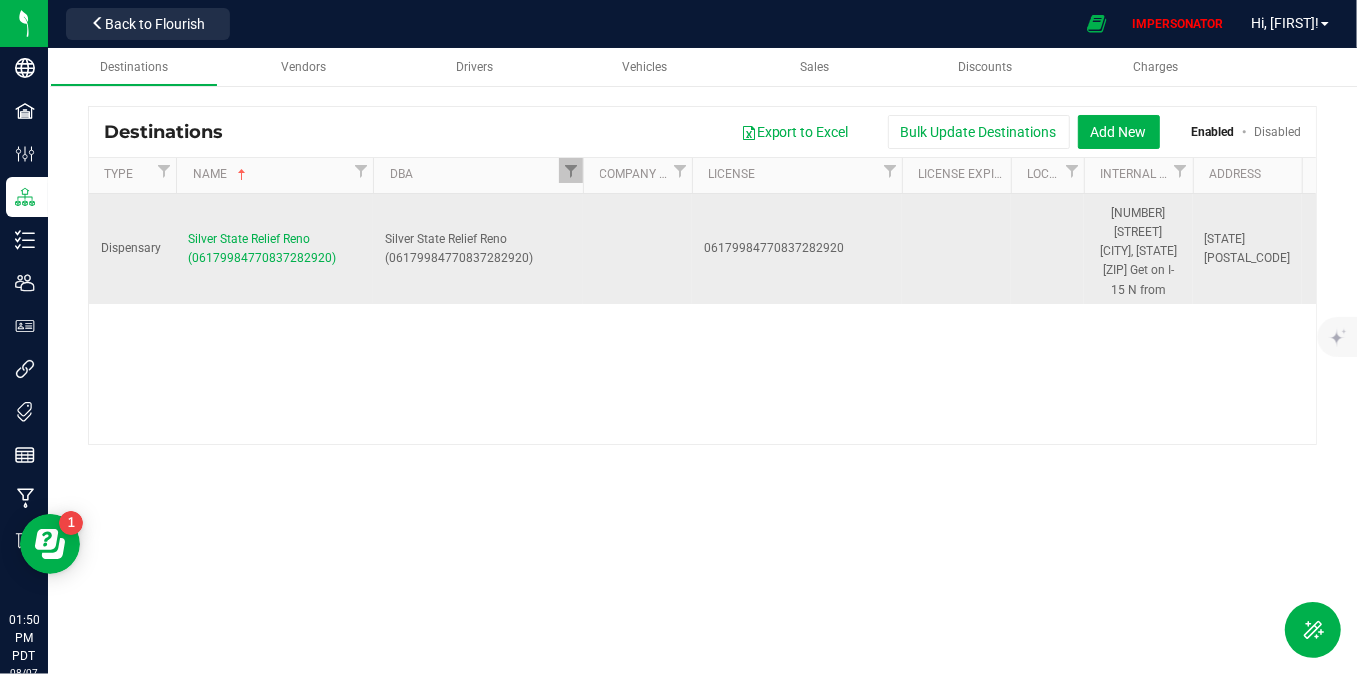click on "Destinations
Export to Excel
Bulk Update Destinations
Add New
Enabled
Disabled
Type Name DBA Company Email License License Expiration Local License Internal Notes Address QB Sync Info Sync Dispensary
Silver State Relief Reno ([LICENSE_NUMBER])
Silver State Relief Reno ([LICENSE_NUMBER])
[LICENSE_NUMBER]
NV [ZIP]
QB ID:
1699" at bounding box center (702, 275) 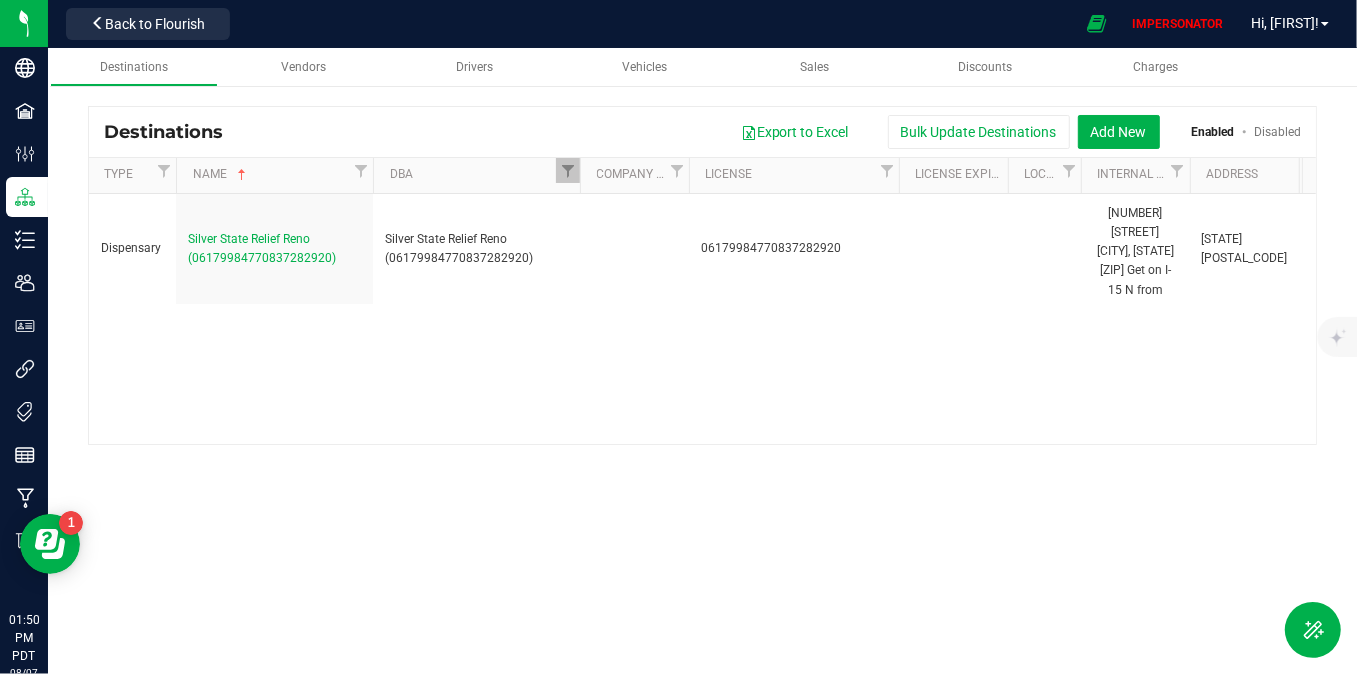 scroll, scrollTop: 0, scrollLeft: 78, axis: horizontal 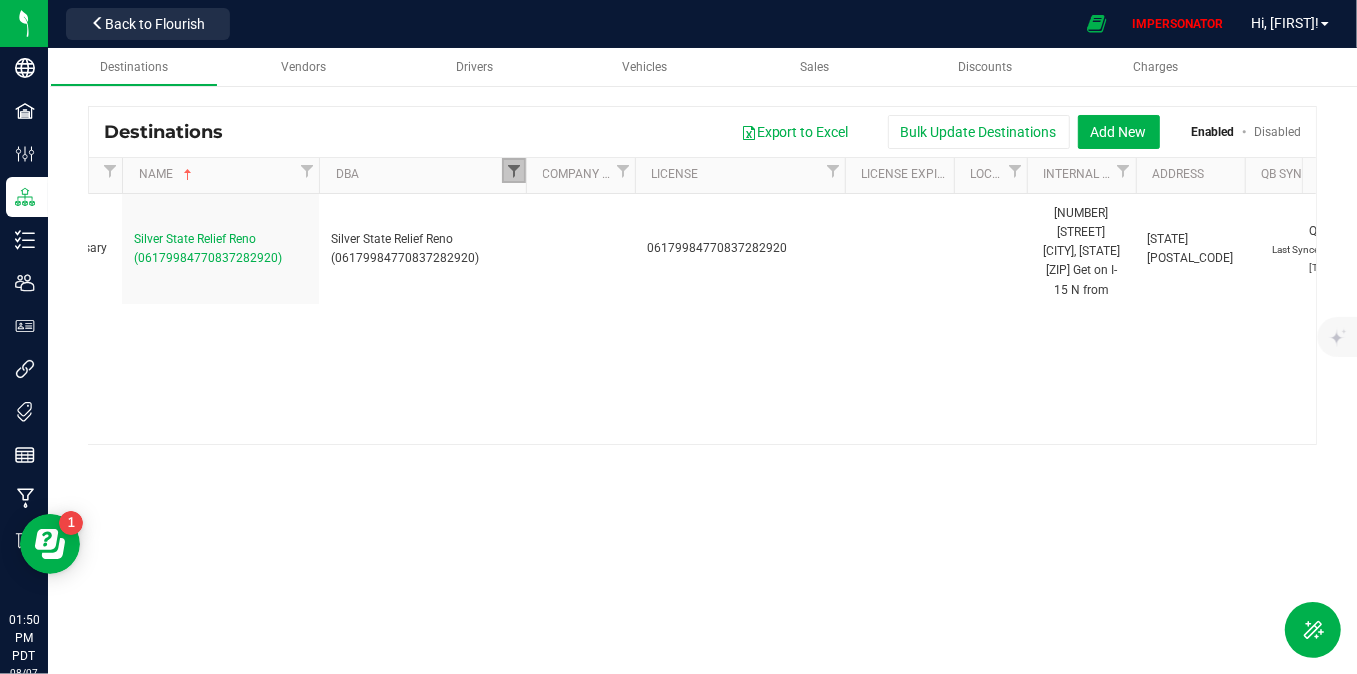 click at bounding box center (514, 171) 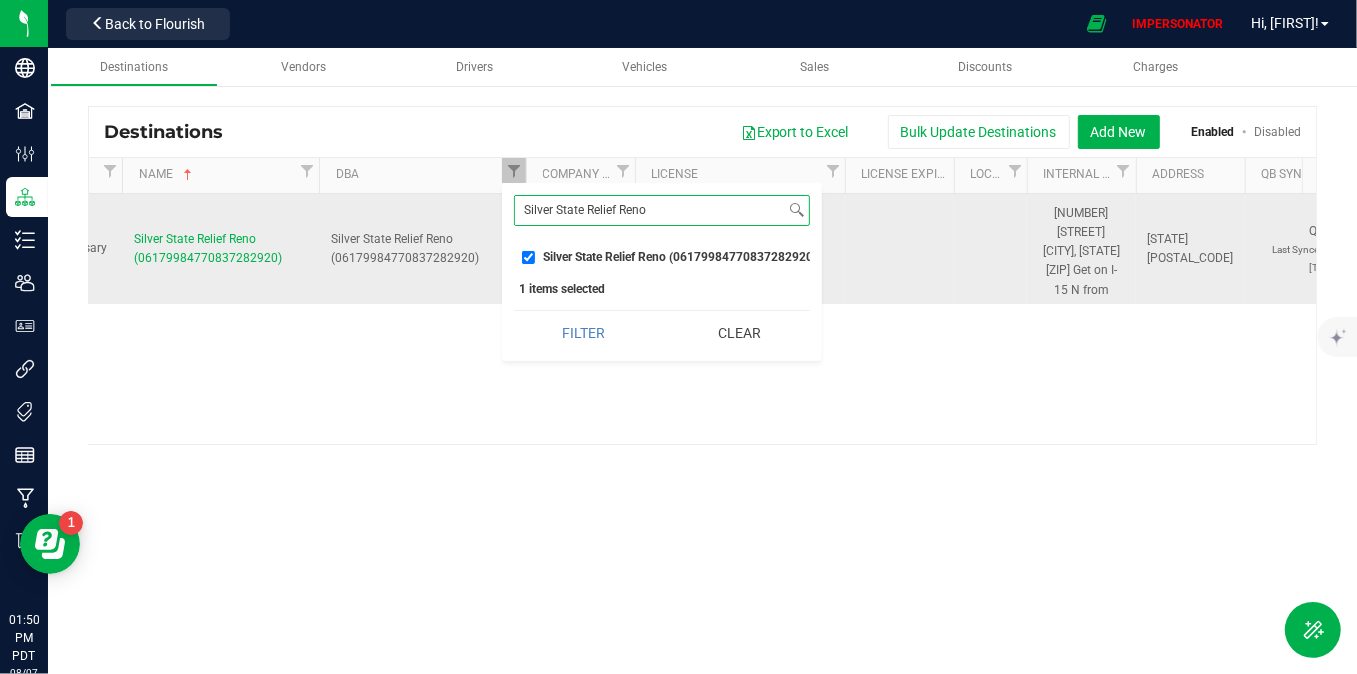 drag, startPoint x: 670, startPoint y: 212, endPoint x: 464, endPoint y: 201, distance: 206.29349 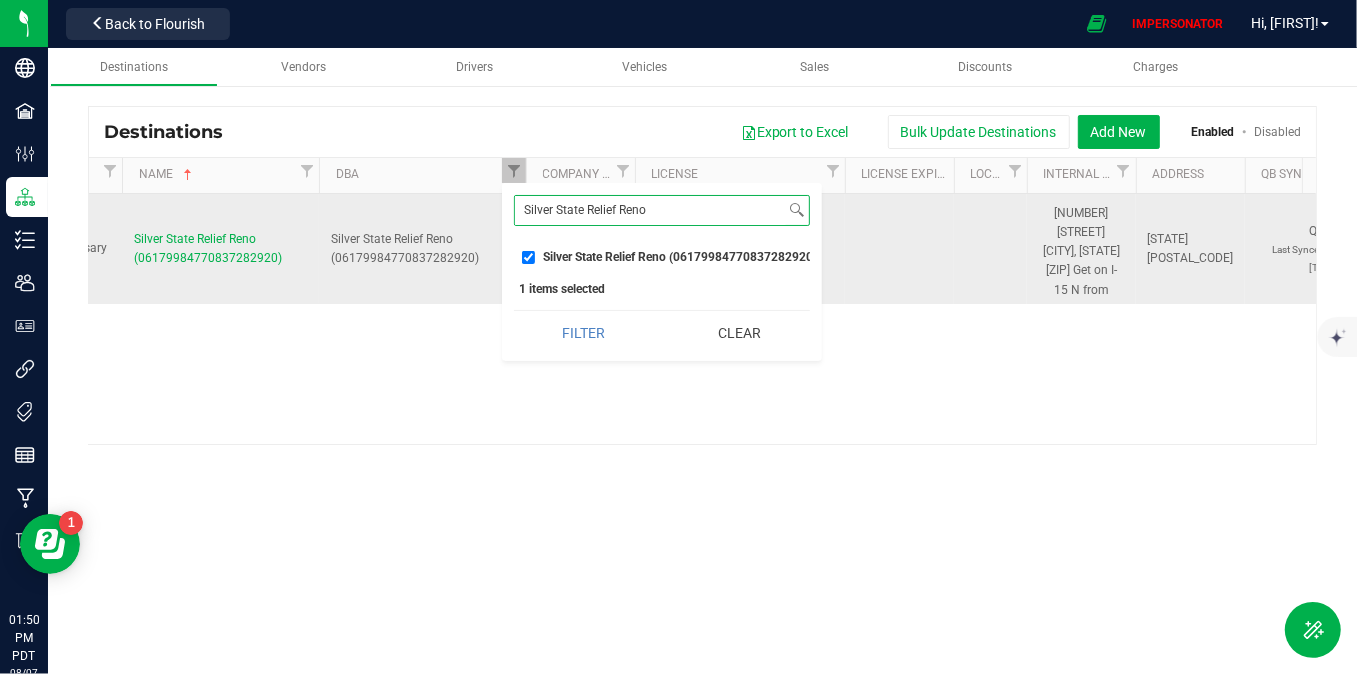 click on "Company Facilities                                                 Configuration Distribution Inventory Users User Roles Integrations Tags Reports Manufacturing Billing 01:50 PM PDT 08/07/2025  08/07   Polaris Wellness Production   Polaris Wellness Cultivation   Polaris Wellness Production   Back to Flourish   IMPERSONATOR   Hi, [FIRST]!
Destinations   Vendors   Drivers   Vehicles   Sales   Discounts   Charges
Destinations
Export to Excel
Bulk Update Destinations
Add New
Enabled
Disabled
Type Name DBA Company Email License License Expiration Local License Internal Notes Address QB Sync Info Sync Dispensary
Silver State Relief Reno ([NUMBER])" at bounding box center [678, 337] 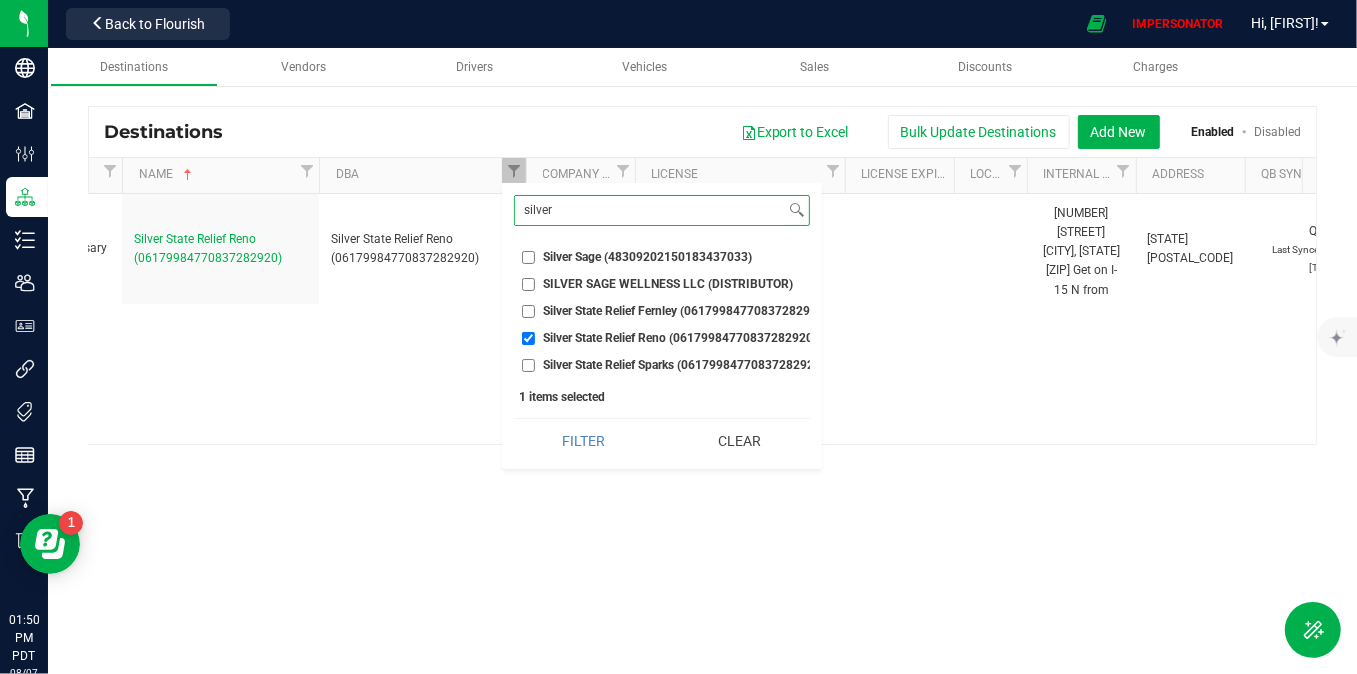 type on "silver" 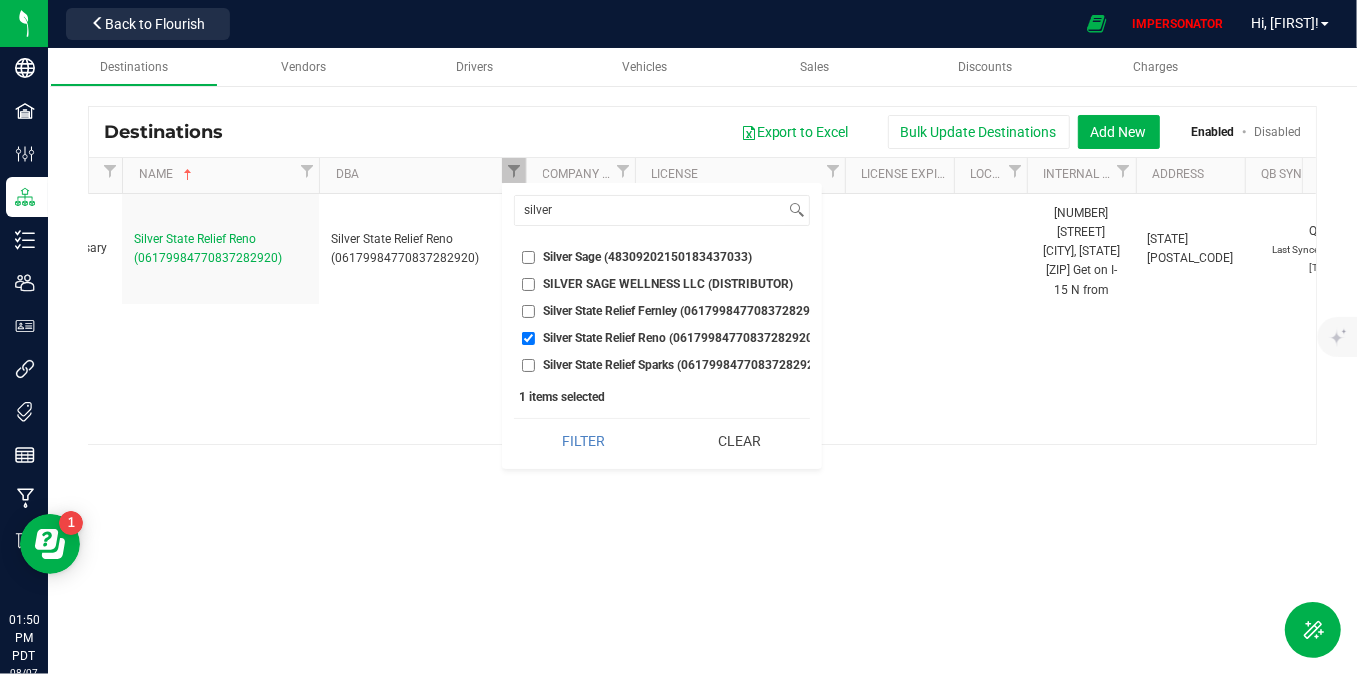 click on "Silver State Relief Fernley (06179984770837282920)" at bounding box center [528, 311] 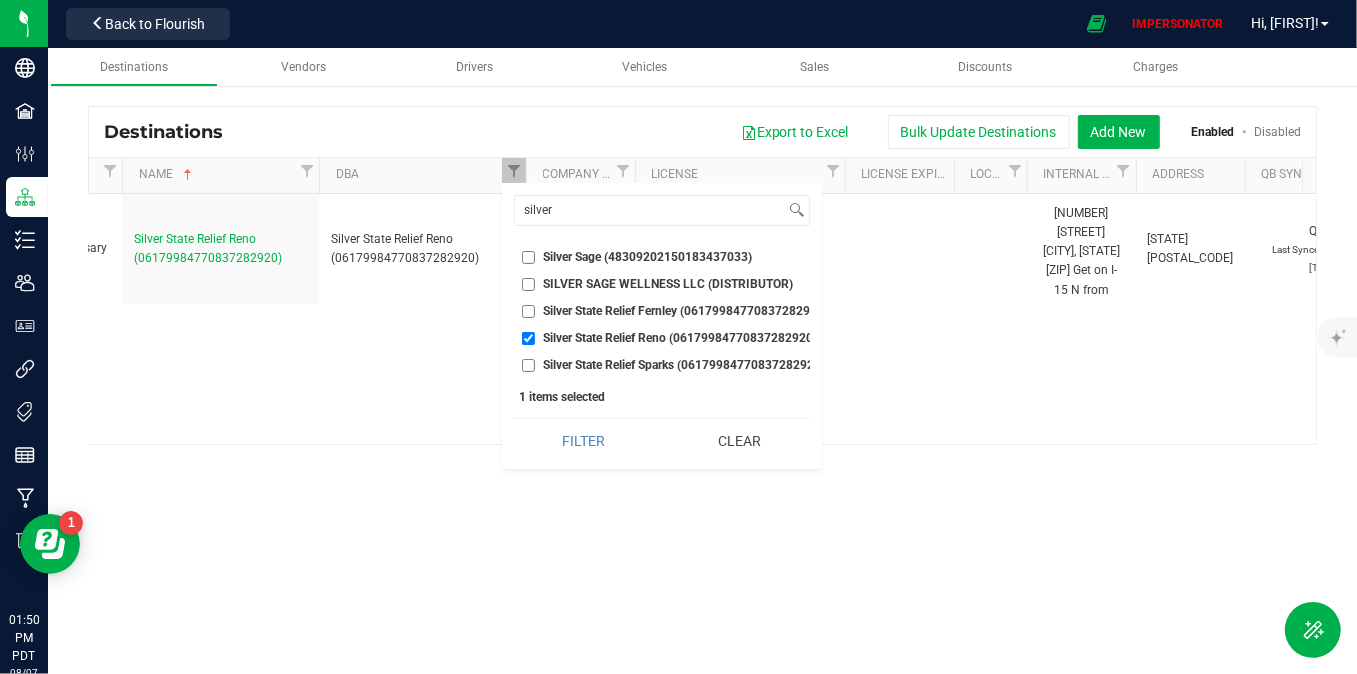 checkbox on "true" 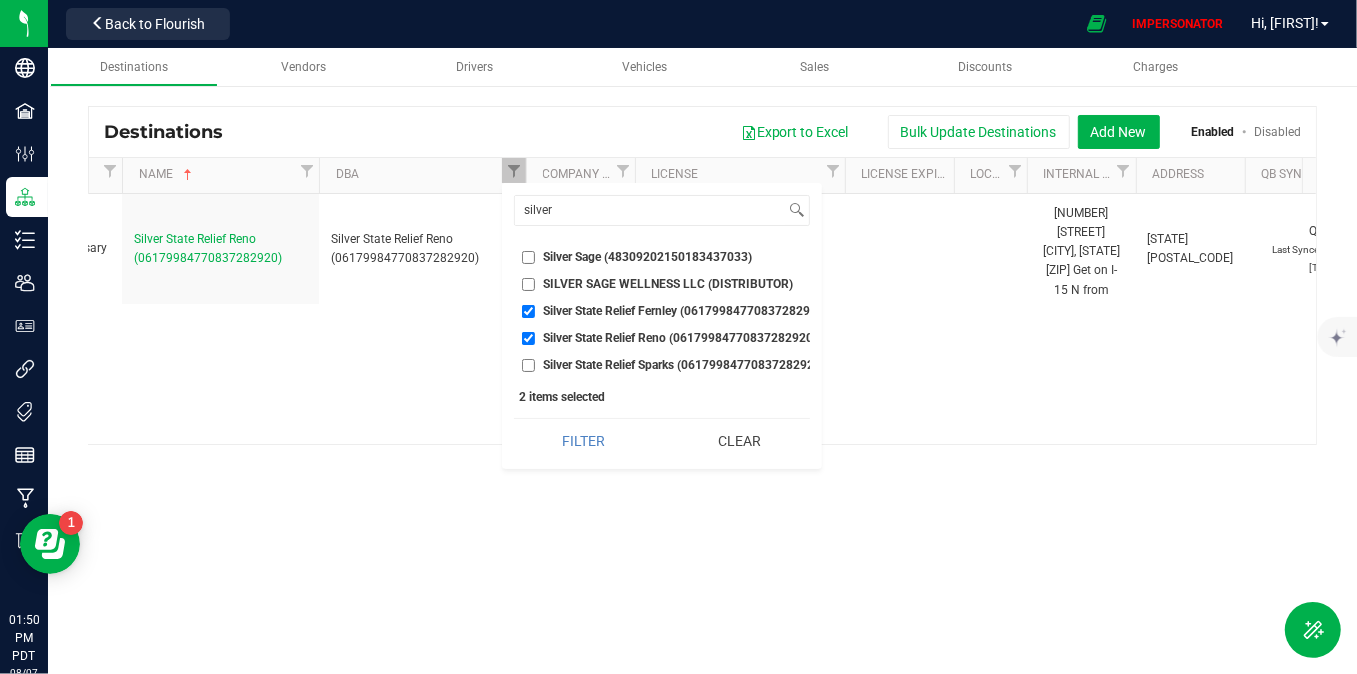 click on "Silver State Relief Sparks (06179984770837282920)" at bounding box center (528, 365) 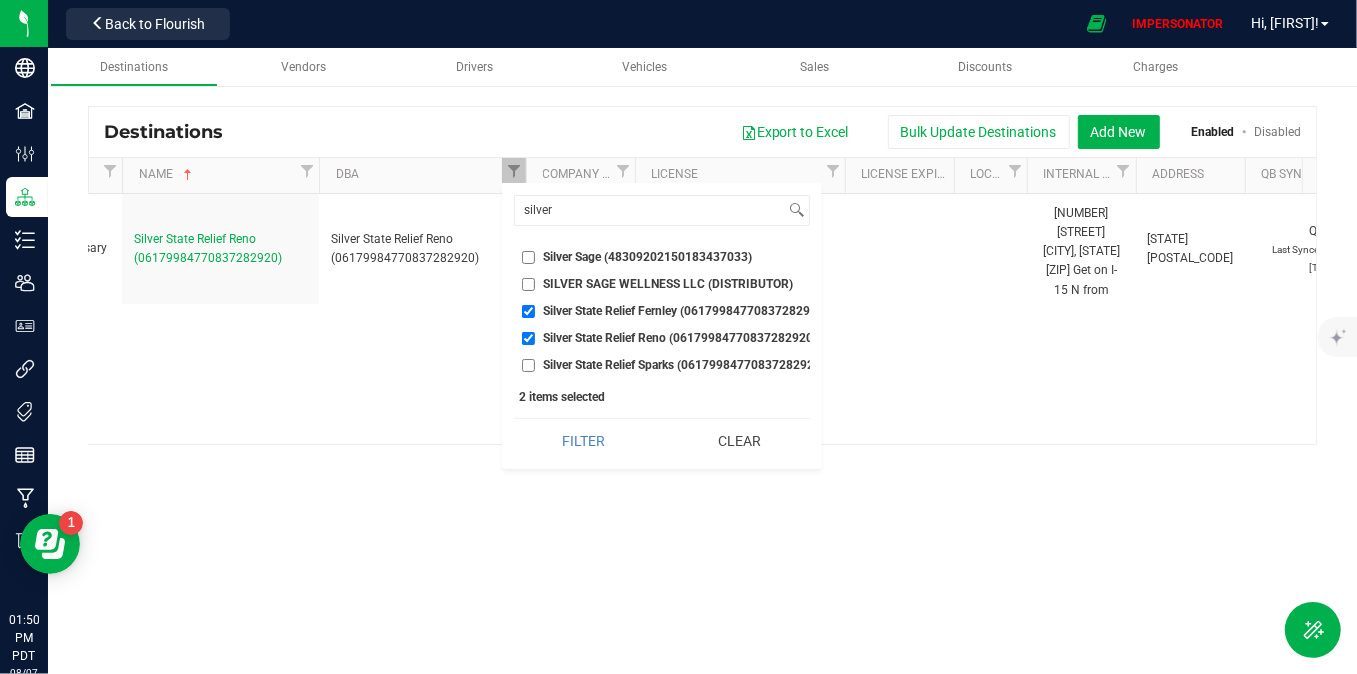 checkbox on "true" 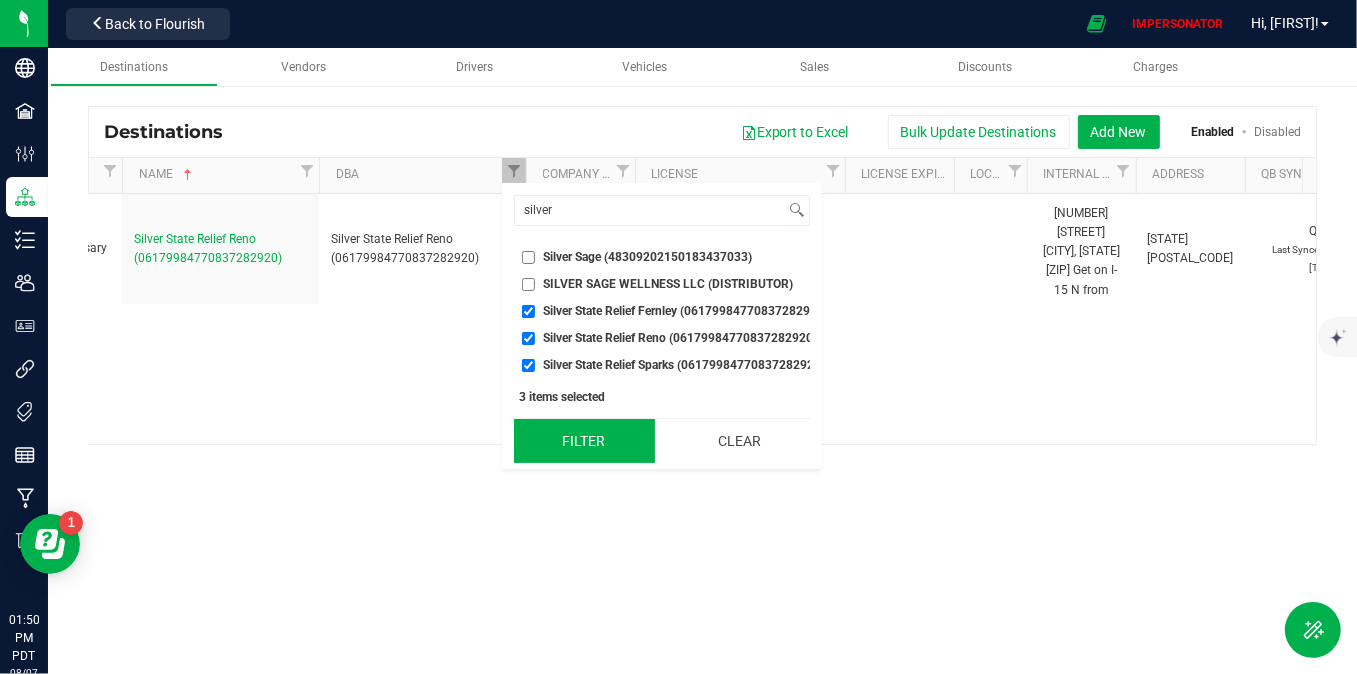 click on "Filter" at bounding box center [584, 441] 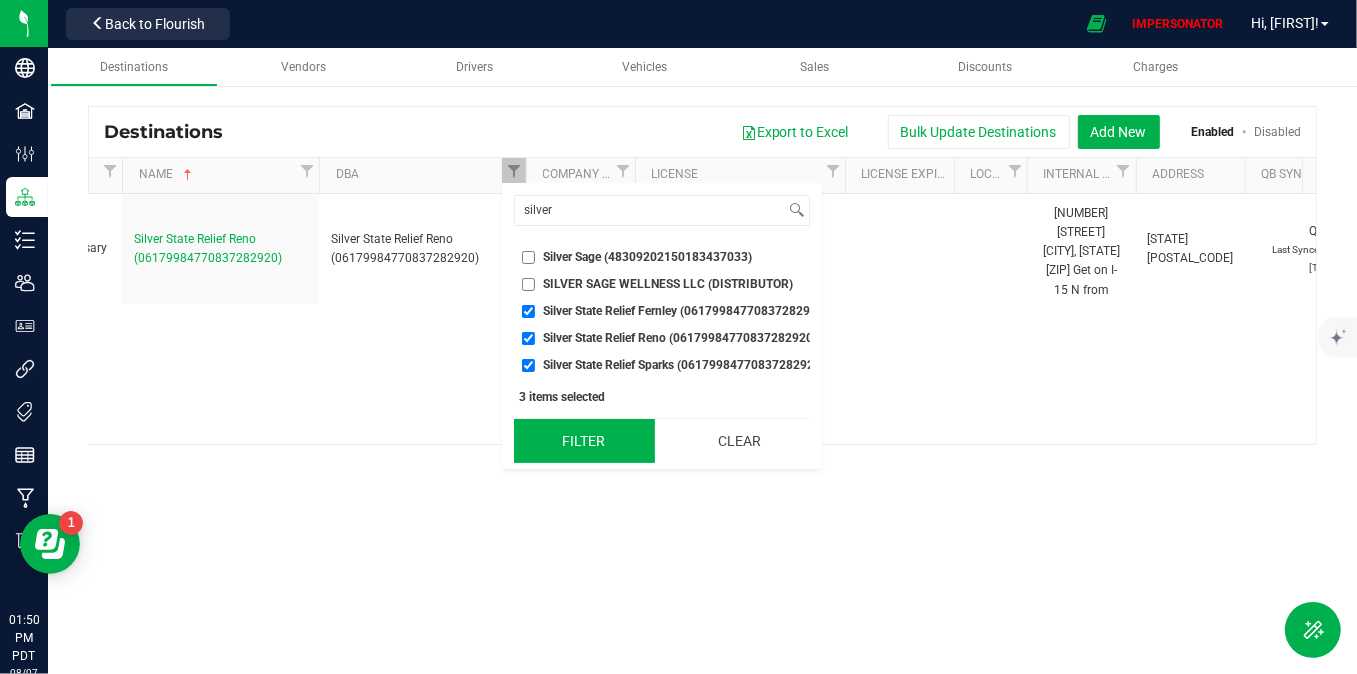 checkbox on "true" 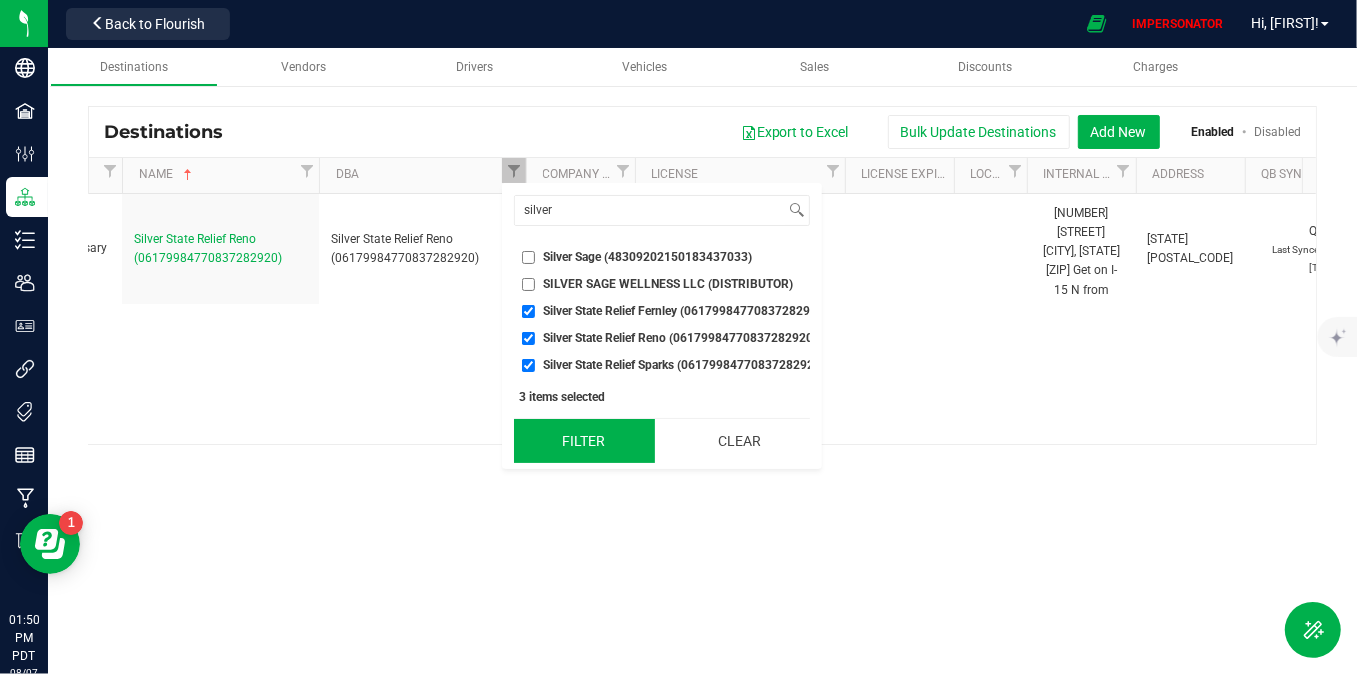 checkbox on "true" 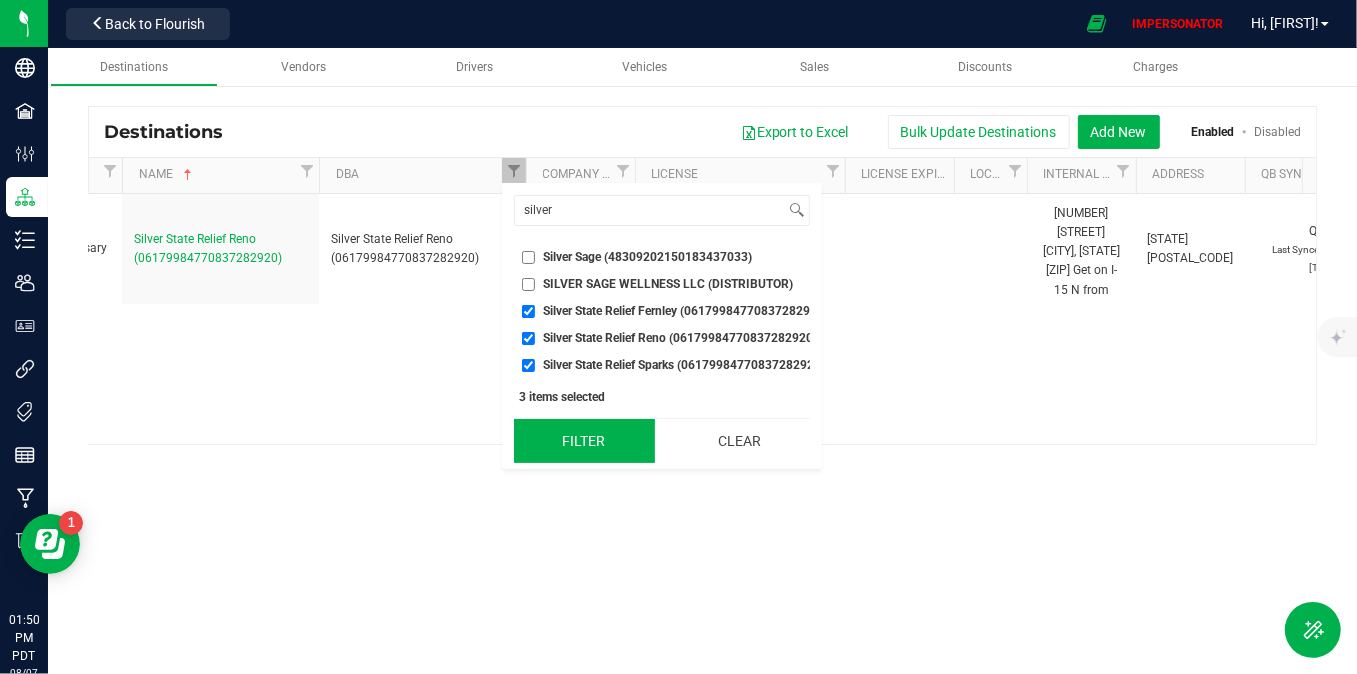 checkbox on "true" 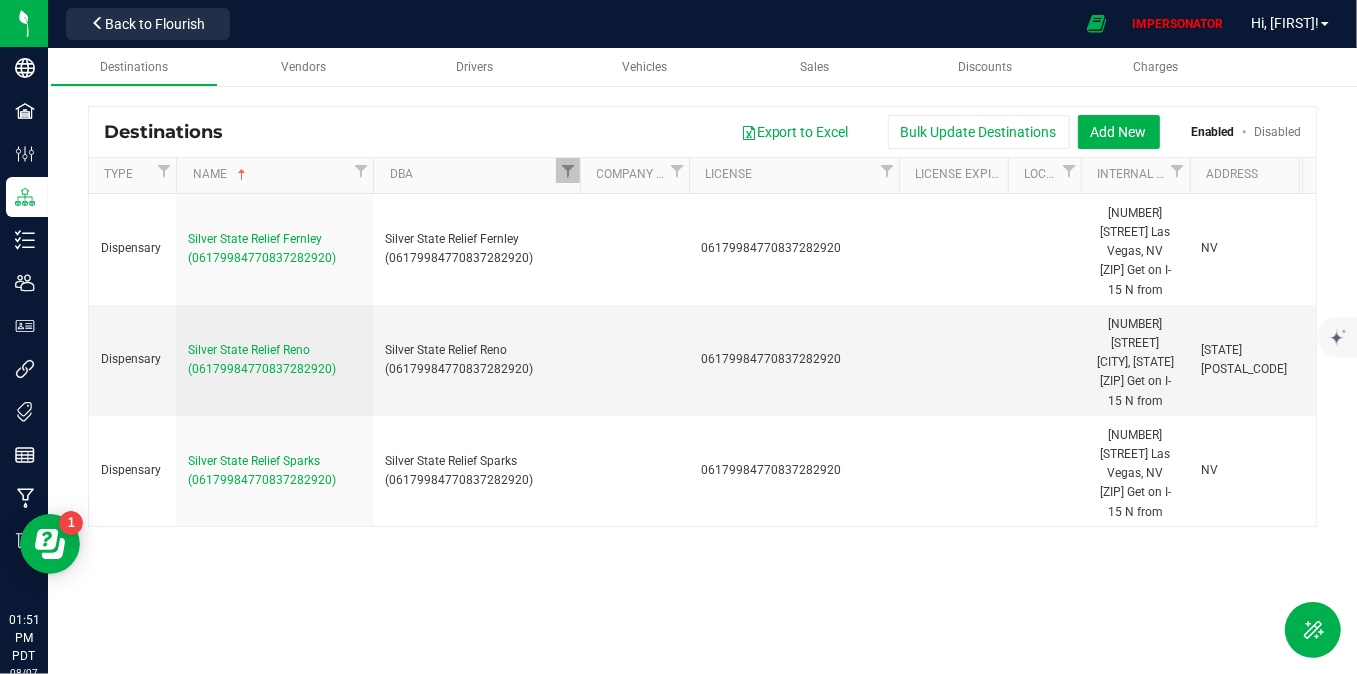 scroll, scrollTop: 0, scrollLeft: 359, axis: horizontal 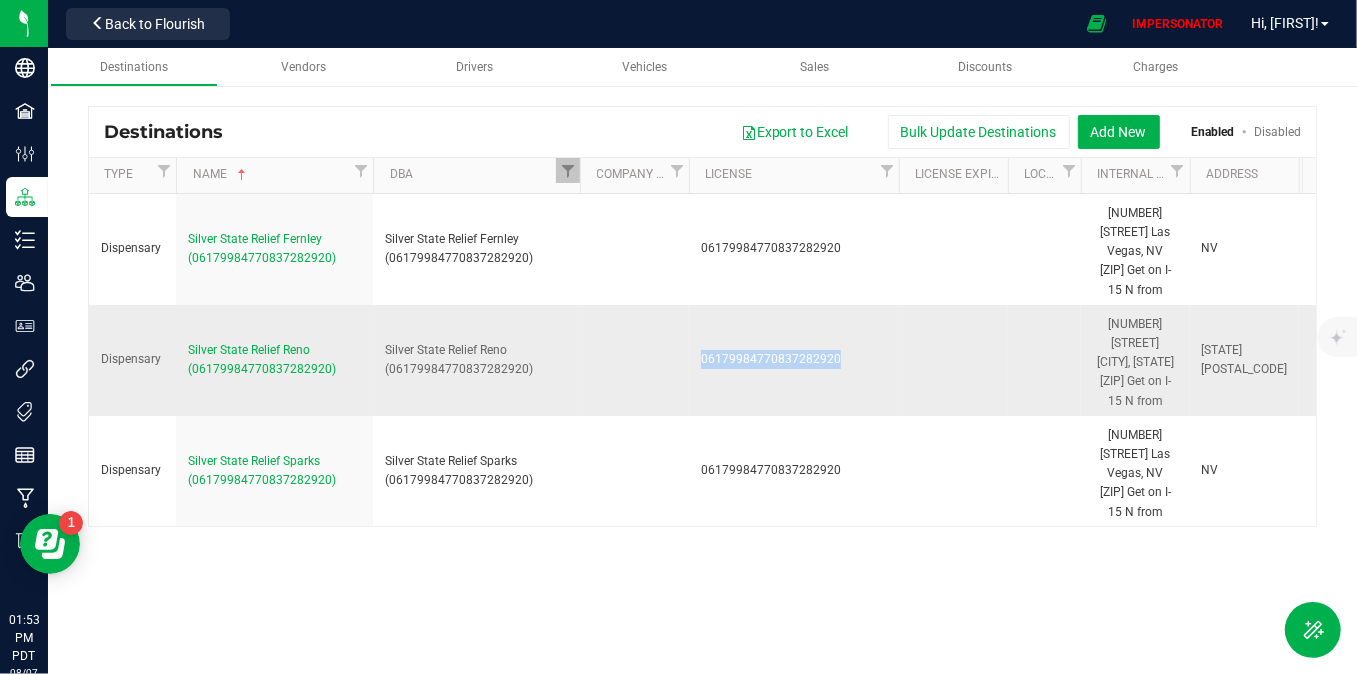 drag, startPoint x: 688, startPoint y: 363, endPoint x: 887, endPoint y: 361, distance: 199.01006 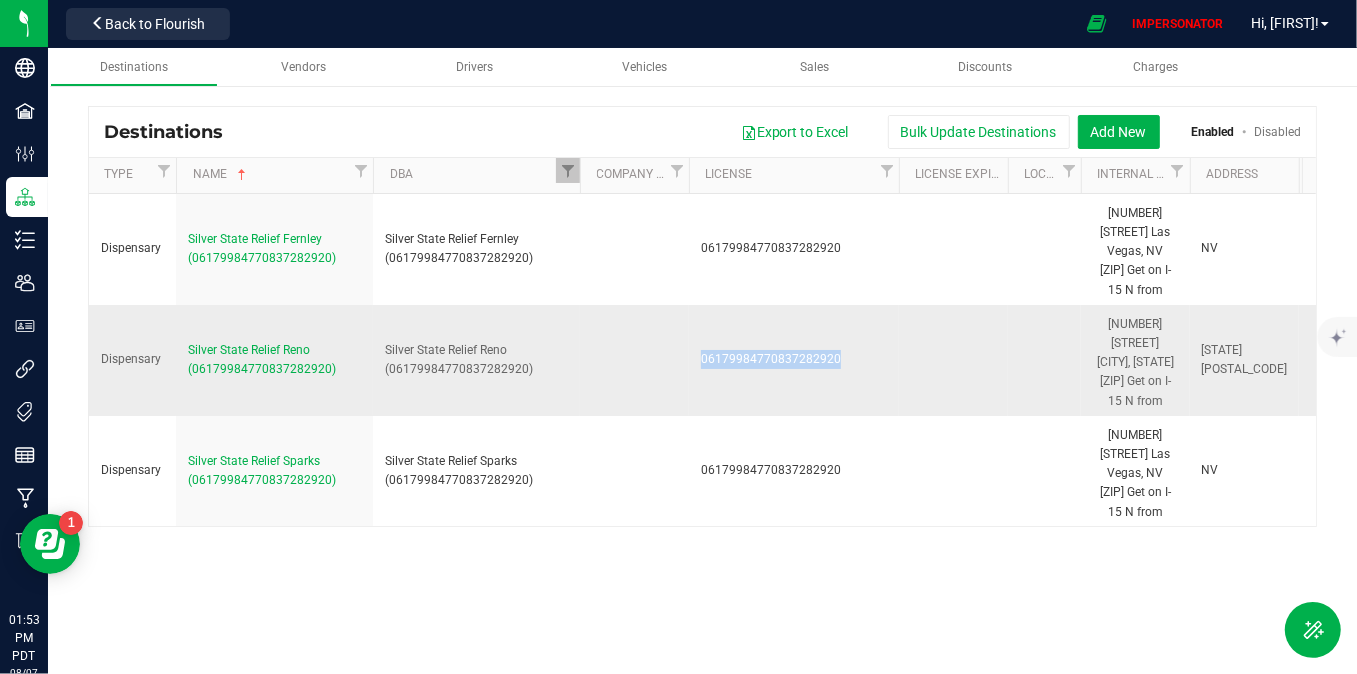 click on "Dispensary
Silver State Relief Reno ([LICENSE_NUMBER])
Silver State Relief Reno ([LICENSE_NUMBER])
[LICENSE_NUMBER]
[NUMBER] [STREET]
[CITY], [STATE] [ZIP]
Get on I-15 N from Polaris Ave
5 min (1.5 mi)
Take US-95 N to Silverpeak Rd in Esmeralda County
2 hr 52 min (193 mi)
Follow Silverpeak Rd and NV-265 N to US-6 W/US-95 N
49 min (45.9 mi)
Continue on US-95 N. Take US-95 ALT N, NV-439/USA Pkwy and I-80 W to N McCarran Blvd in Sparks. Take exit 19 from I-80 W
3 hr 8 min (189 mi)
Take Nugget Ave to S Stanford Way
2 min (0.6 mi)
250 S Stanford Way
Sparks, [STATE] [ZIP]
NV [ZIP]
QB ID:
1699" at bounding box center (875, 360) 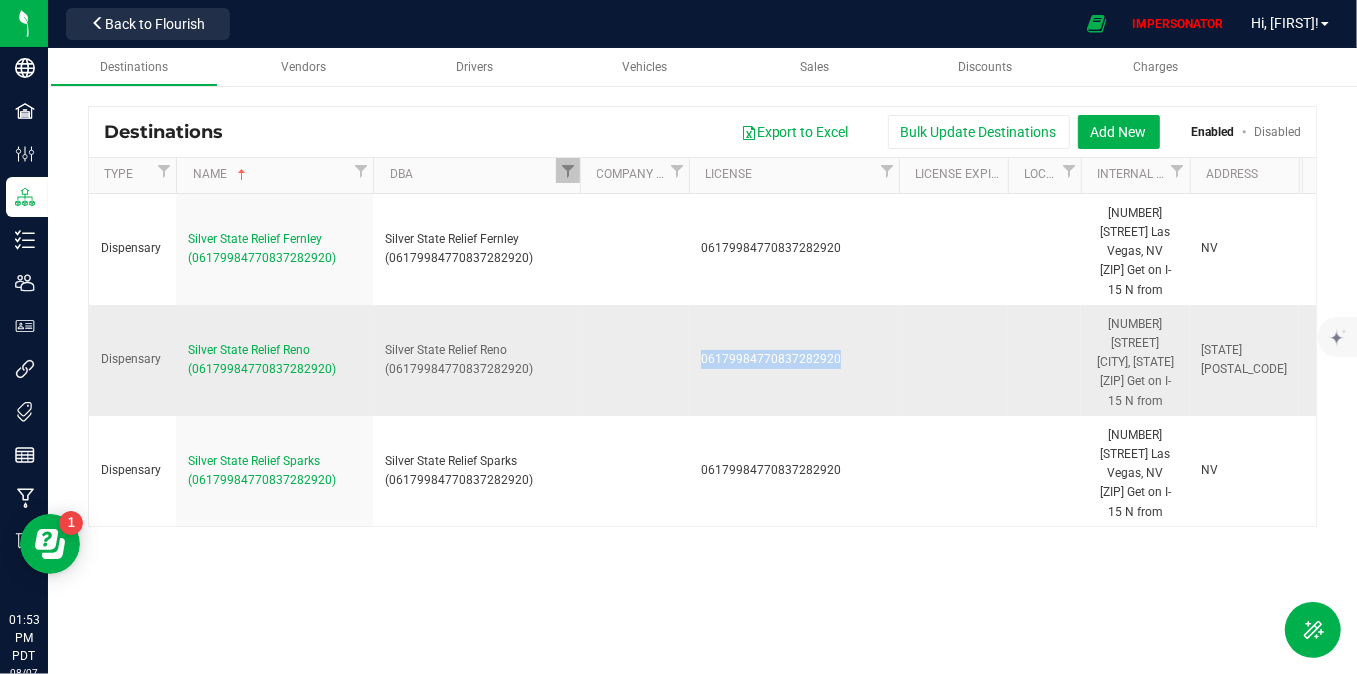 click on "06179984770837282920" at bounding box center (794, 360) 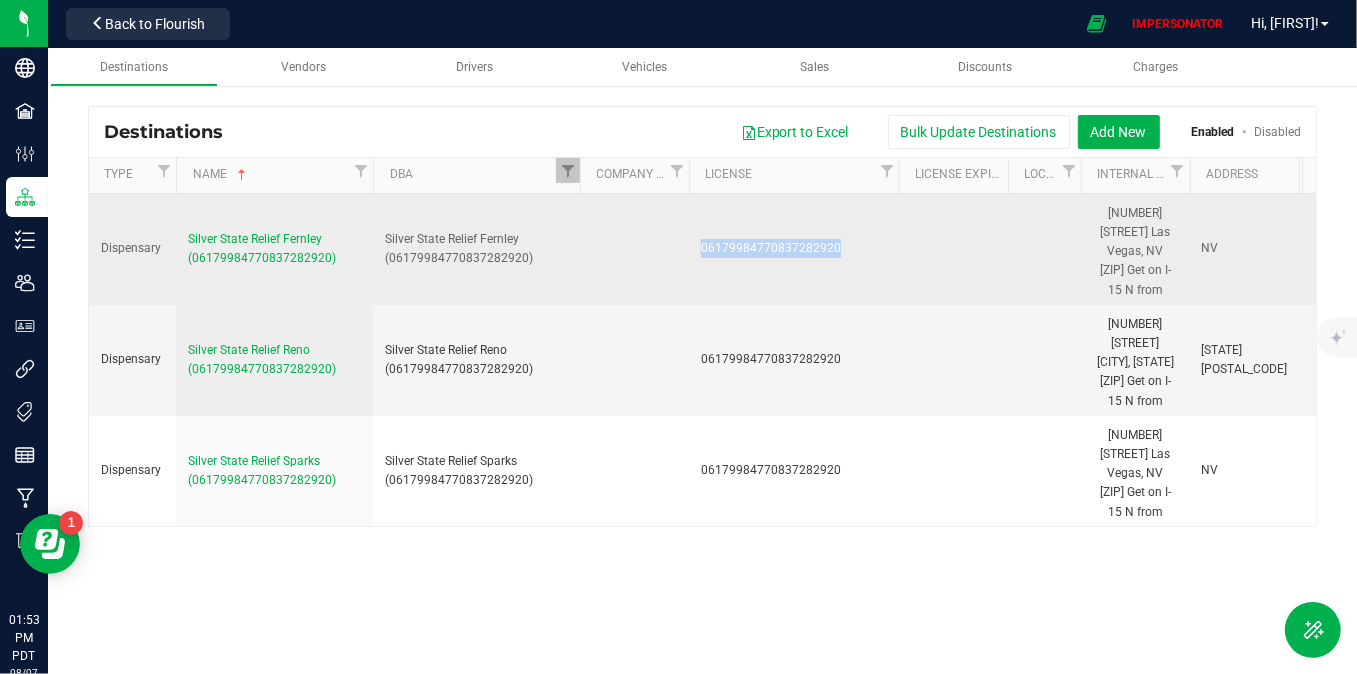 drag, startPoint x: 695, startPoint y: 248, endPoint x: 901, endPoint y: 252, distance: 206.03883 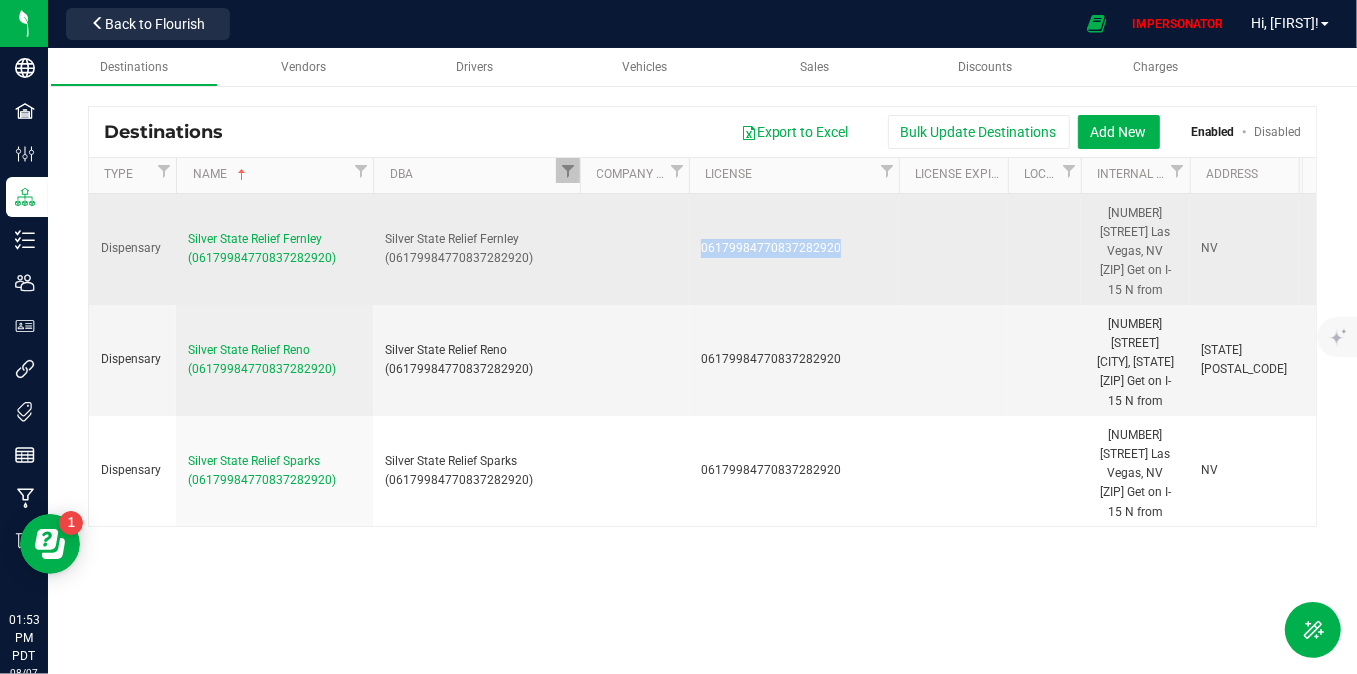 click on "Dispensary
Silver State Relief Fernley ([LICENSE_NUMBER])
Silver State Relief Fernley ([LICENSE_NUMBER])
[LICENSE_NUMBER]
[NUMBER] [STREET]
[CITY], [STATE] [ZIP]
Get on I-15 N from Polaris Ave, W Ali Baba Ln and Dean Martin Dr
5 min (1.4 mi)
Take US-95 N and US-95 ALT N to I-80BL/N McCarran Blvd in Sparks. Take exit 19 from I-80 W
6 hr 50 min (441 mi)
Take Nugget Ave to S Stanford Way
3 min (0.6 mi)
250 S Stanford Way
Sparks, [STATE] [ZIP]
NV
QB ID:
1665
Last Synced:
Jun 24, 2024 1:26 PM PDT" at bounding box center (875, 249) 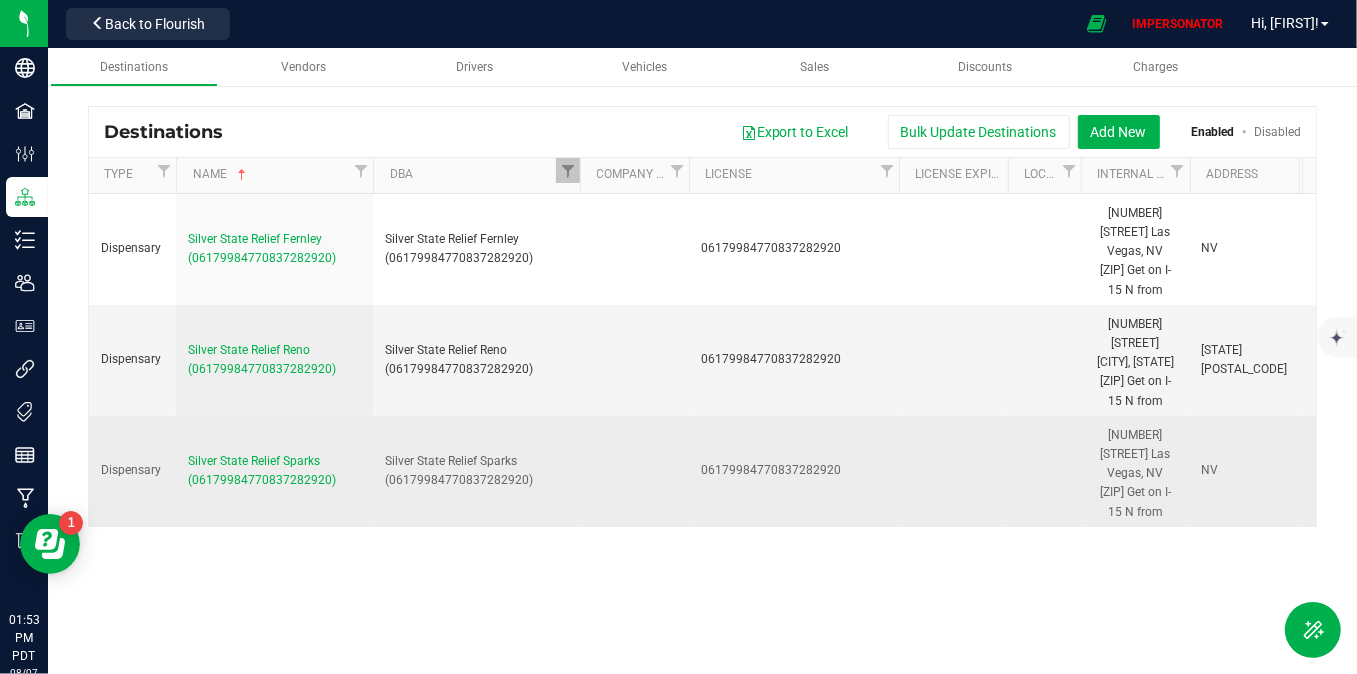 click at bounding box center (634, 471) 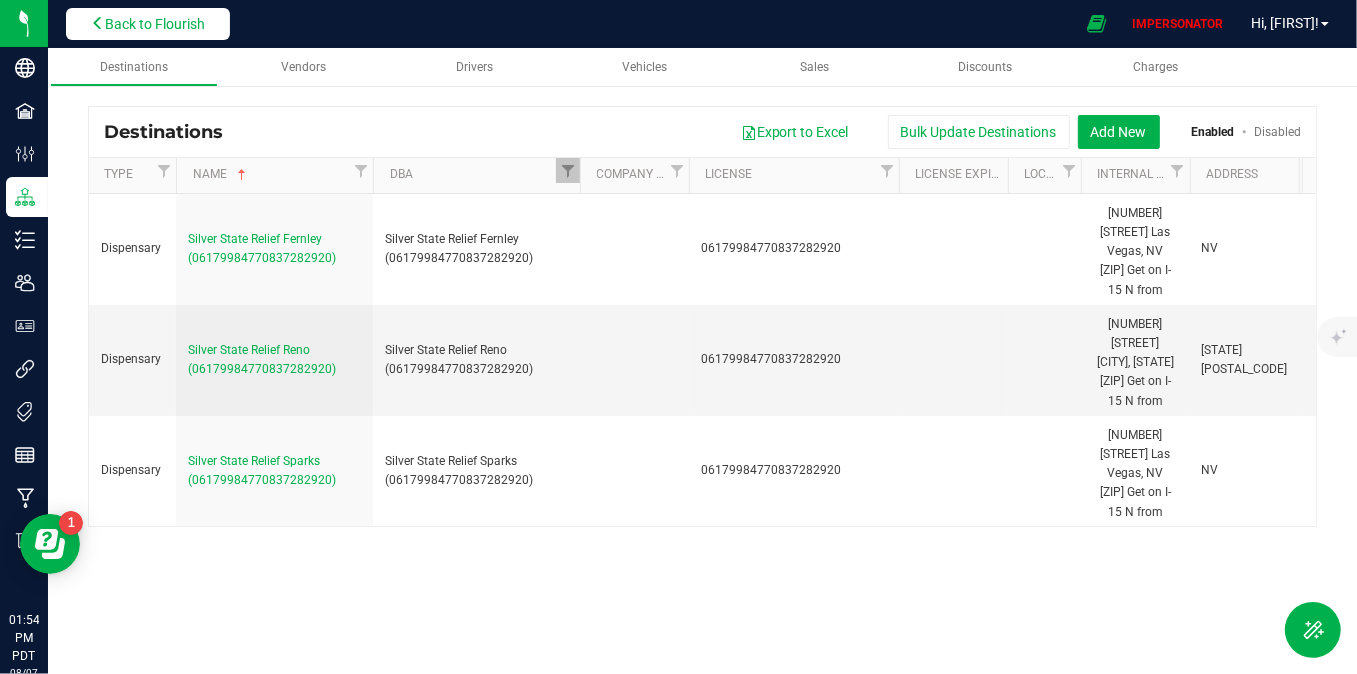 click on "Back to Flourish" at bounding box center (155, 24) 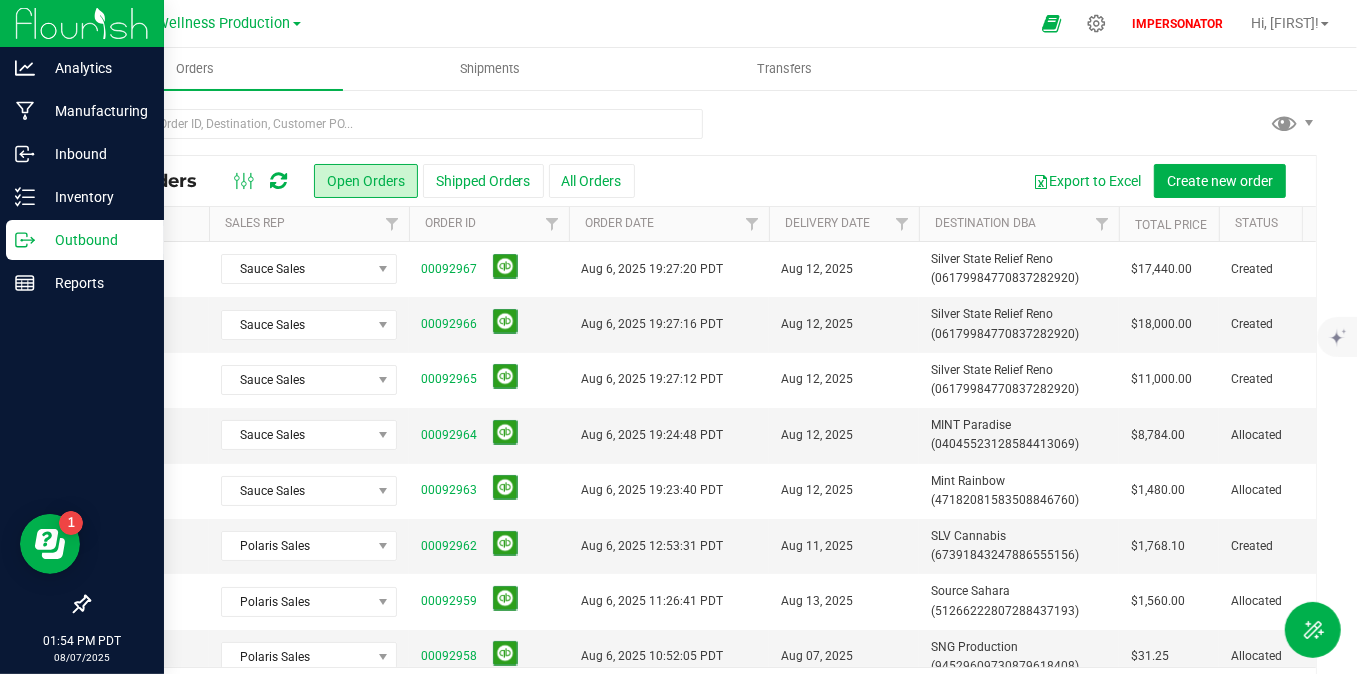 click on "Outbound" at bounding box center (95, 240) 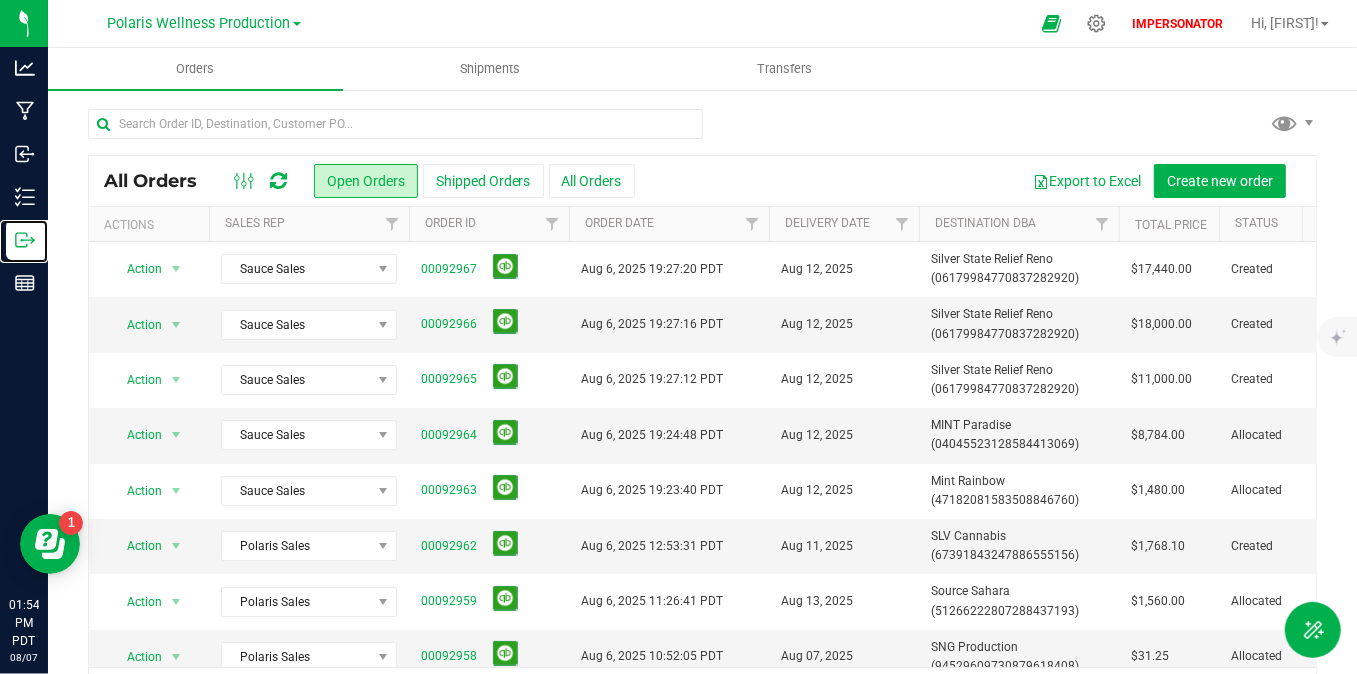 scroll, scrollTop: 0, scrollLeft: 102, axis: horizontal 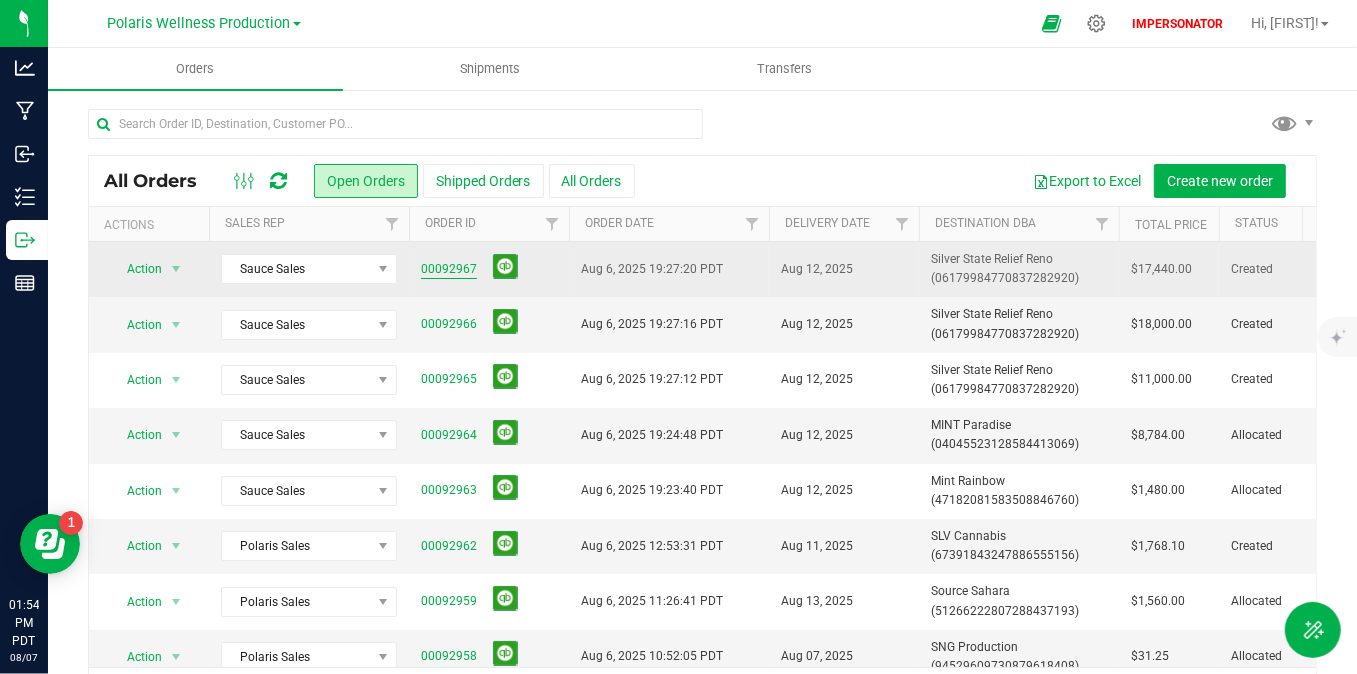 click on "00092967" at bounding box center [449, 269] 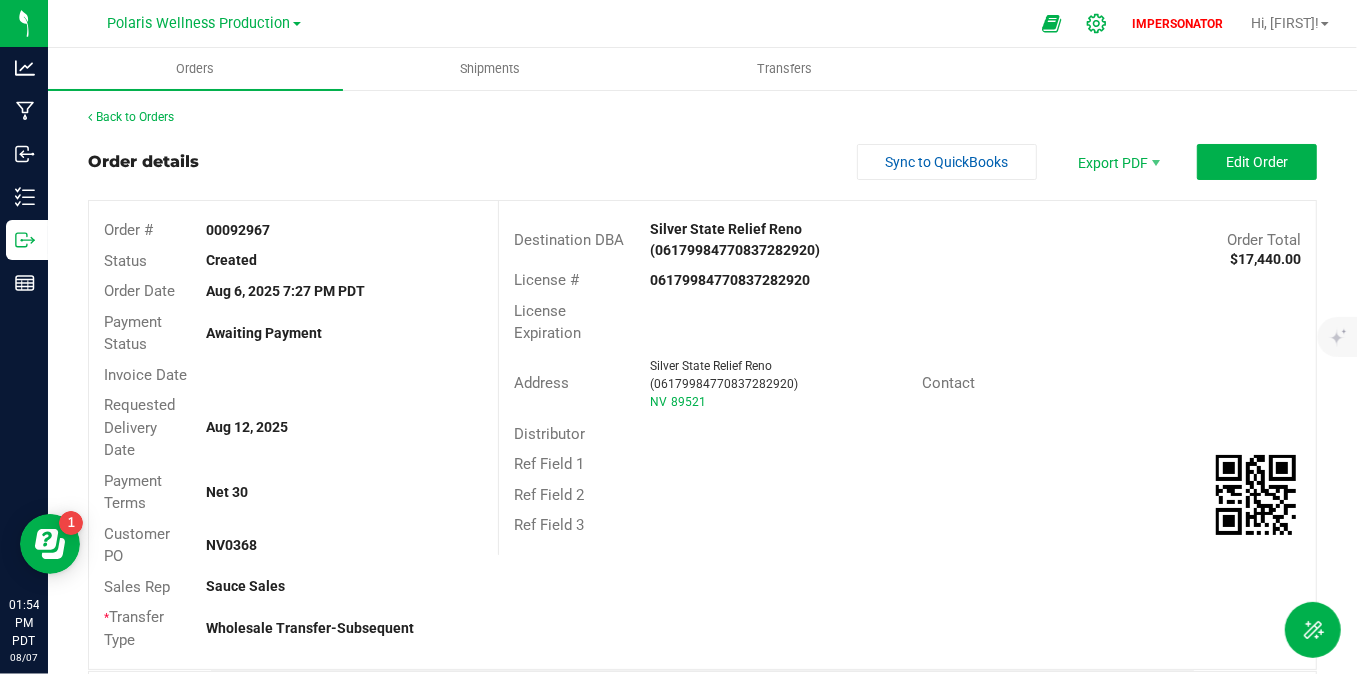 click 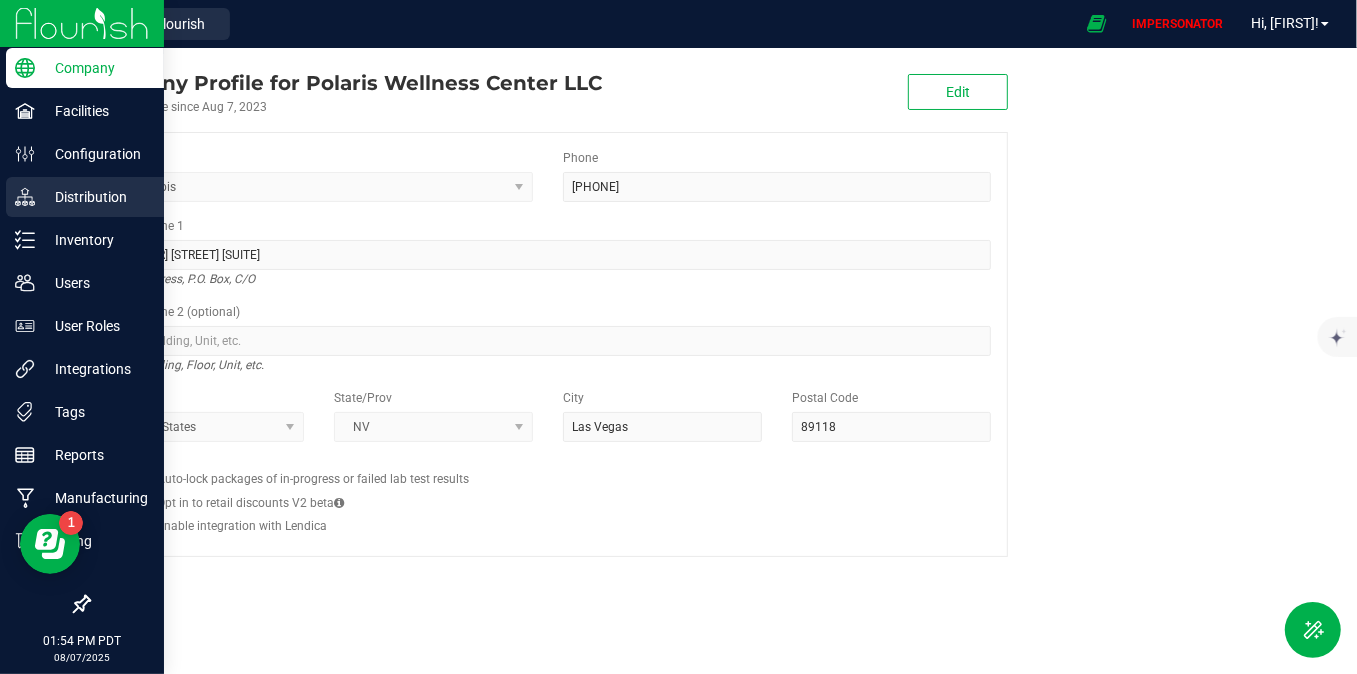 click on "Distribution" at bounding box center (95, 197) 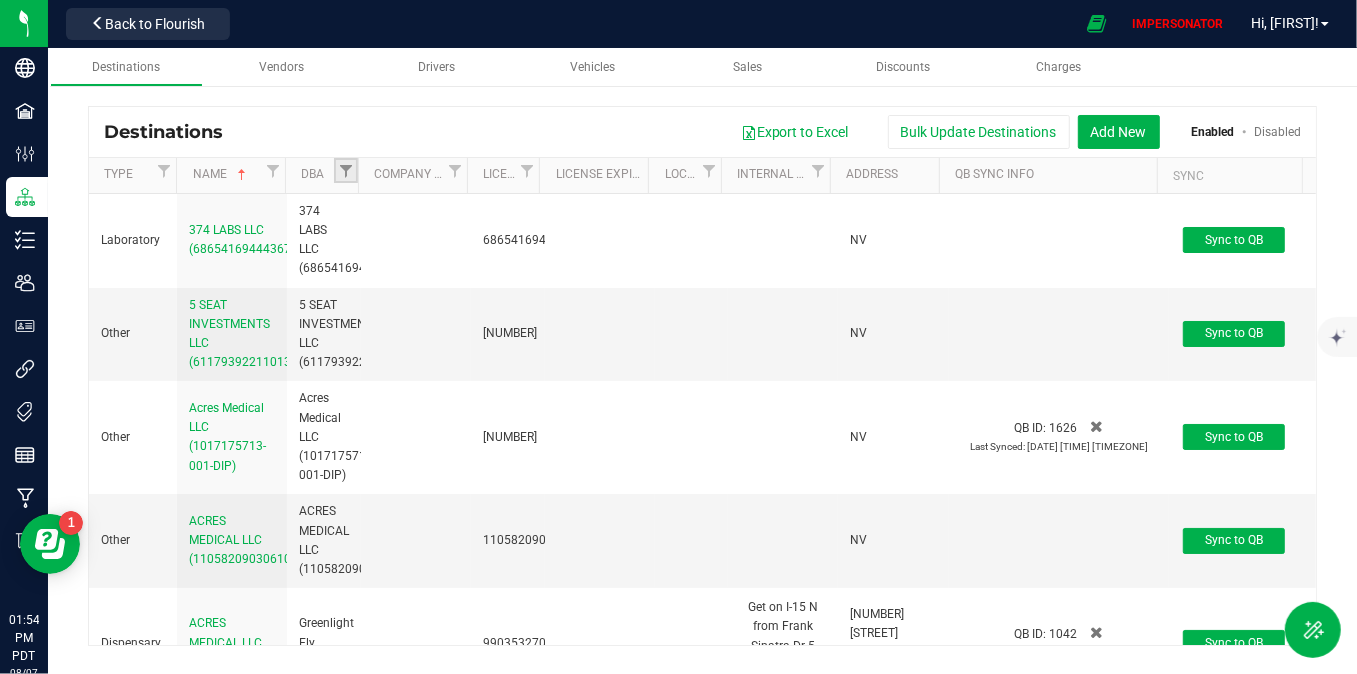 click at bounding box center (346, 170) 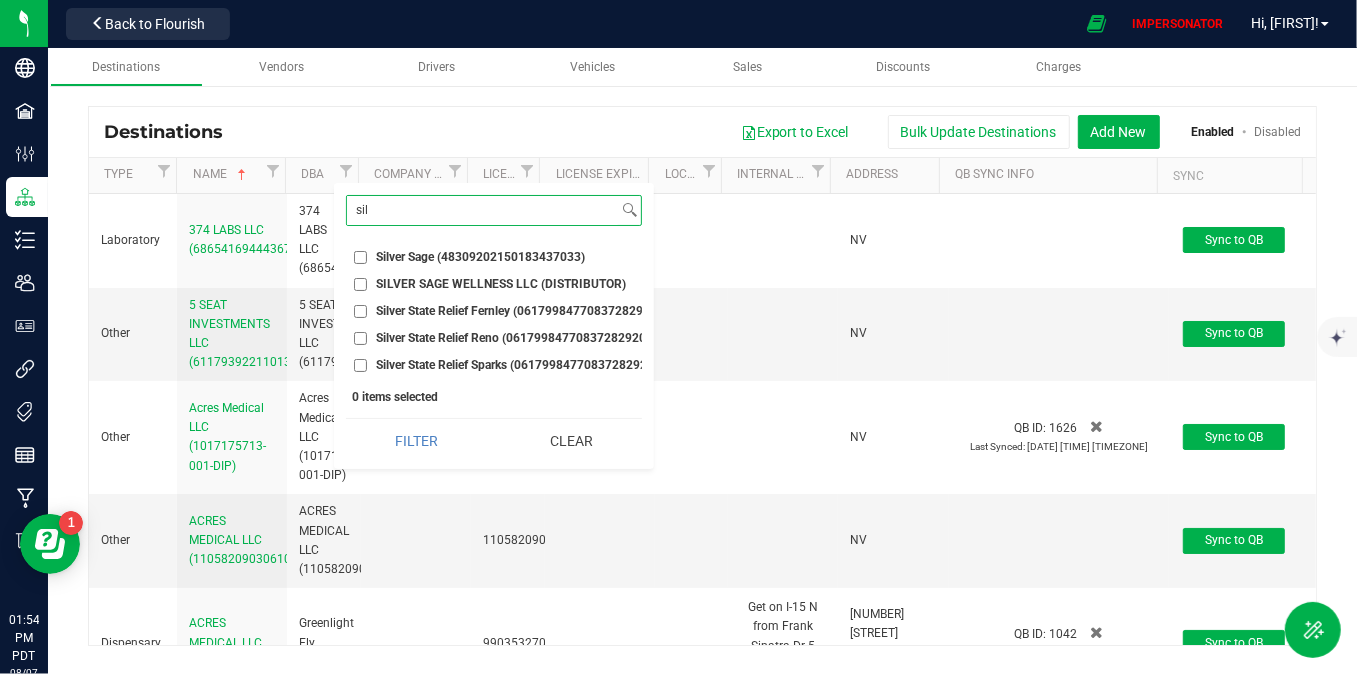 type on "sil" 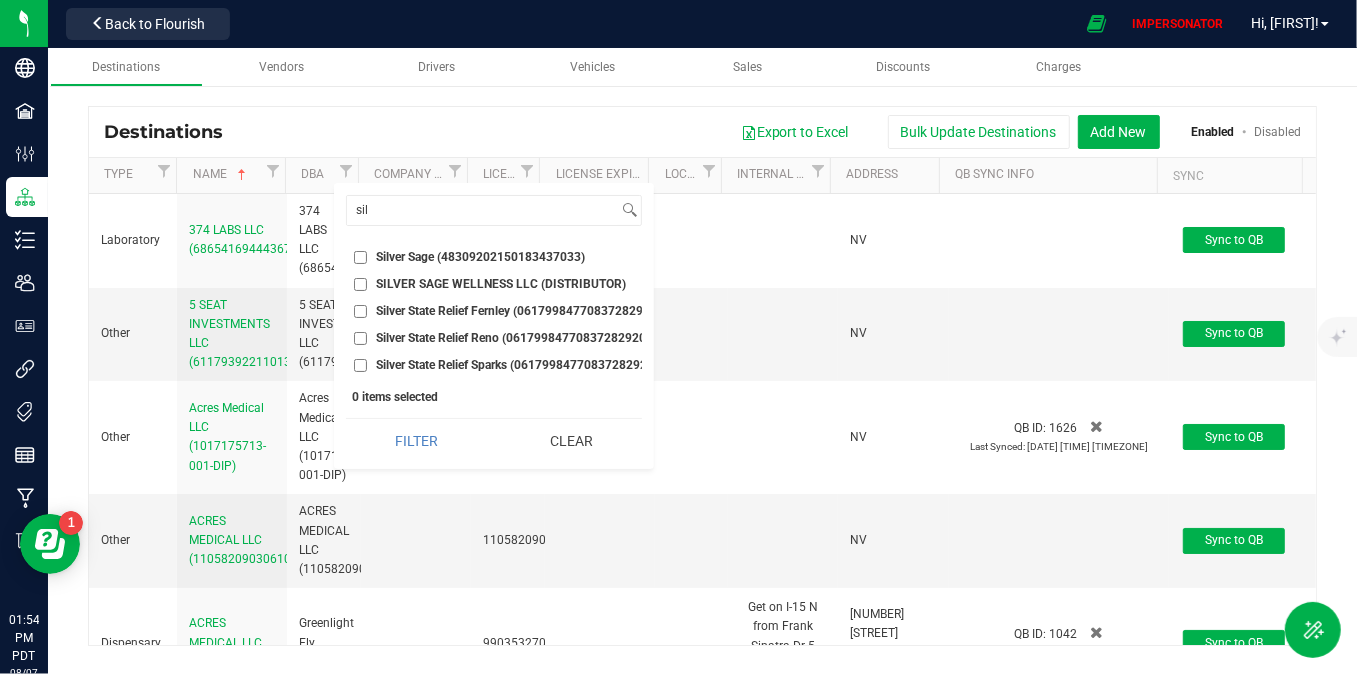 click on "Silver State Relief Fernley (06179984770837282920)" at bounding box center (360, 311) 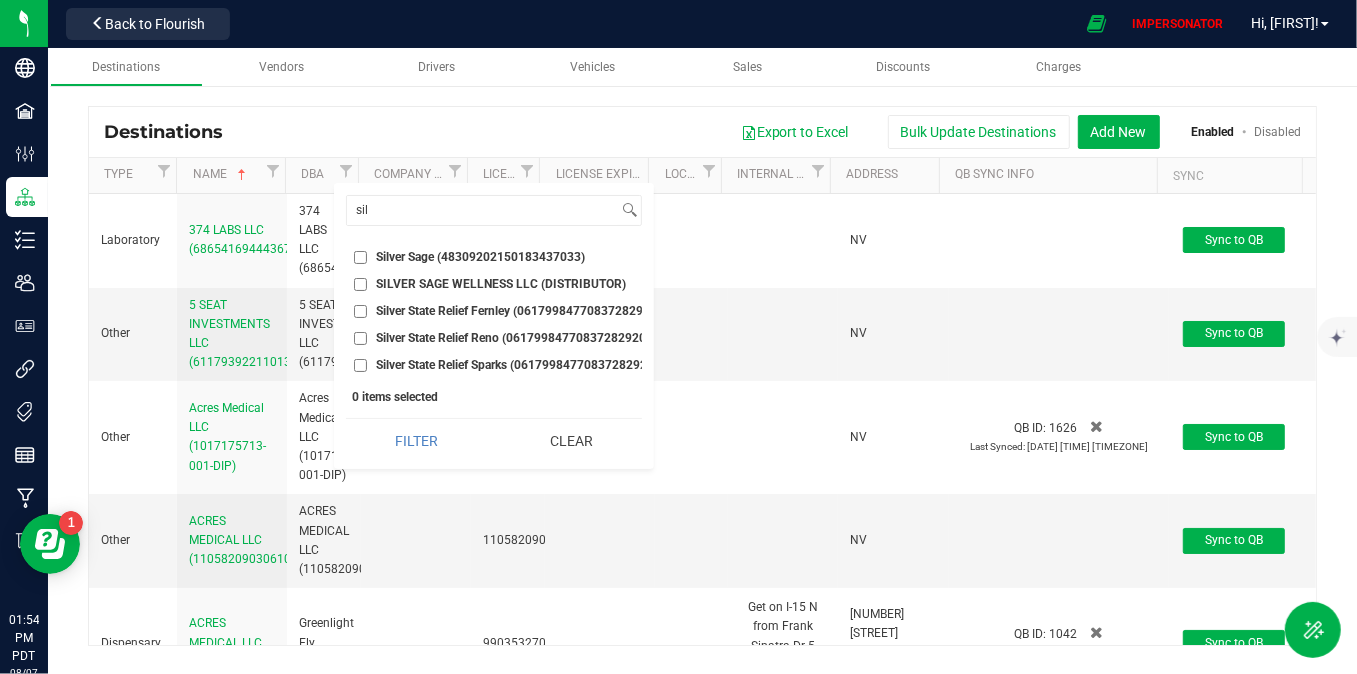 checkbox on "true" 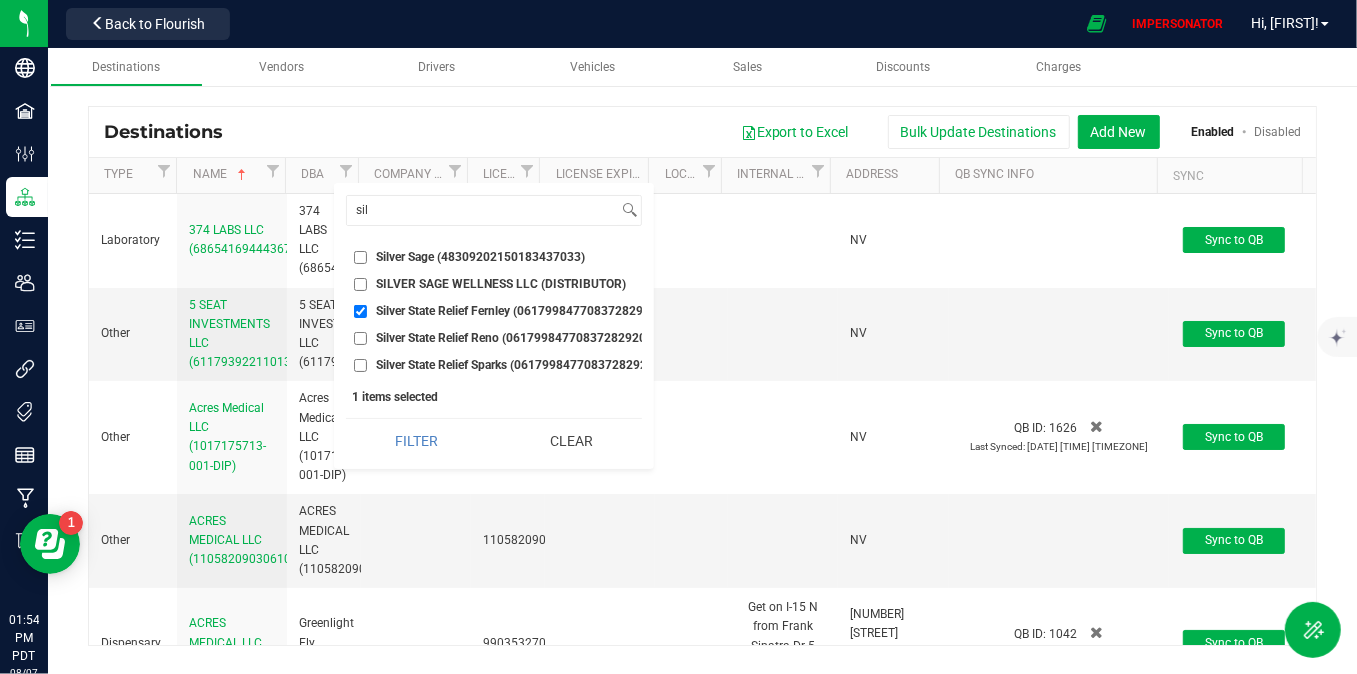 click on "Silver State Relief Reno (06179984770837282920)" at bounding box center (360, 338) 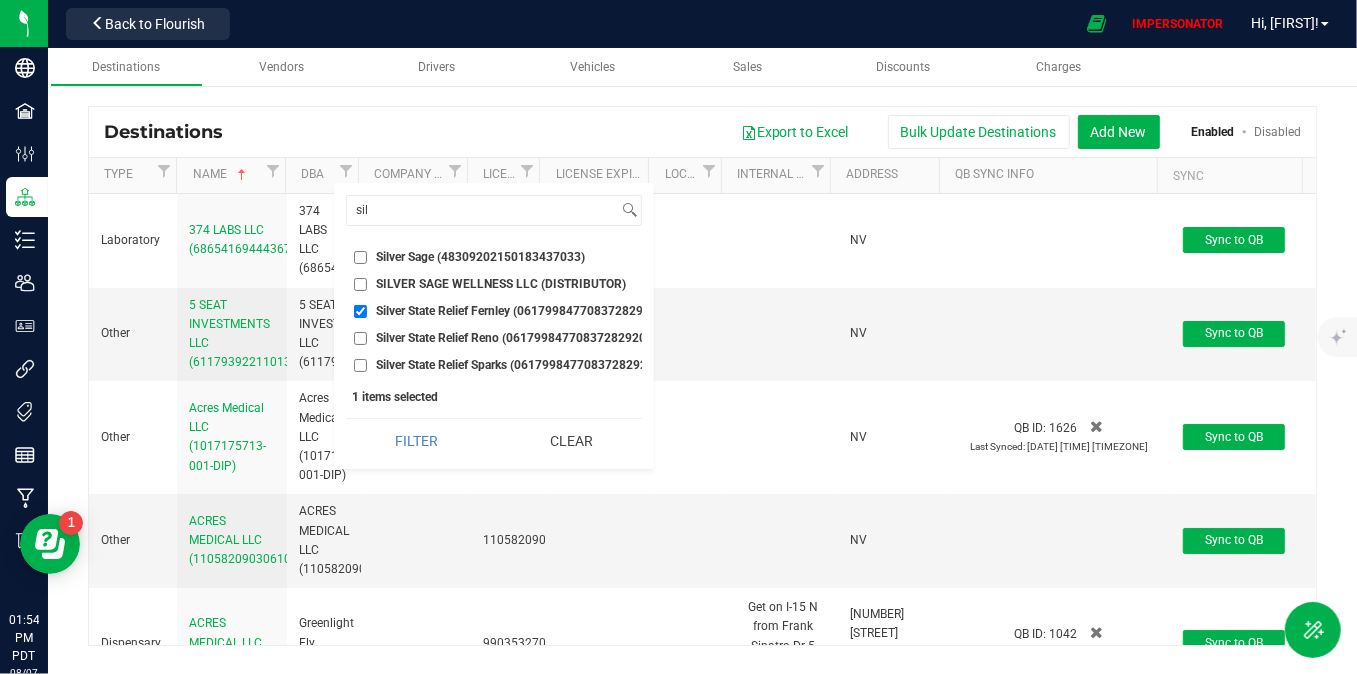 checkbox on "true" 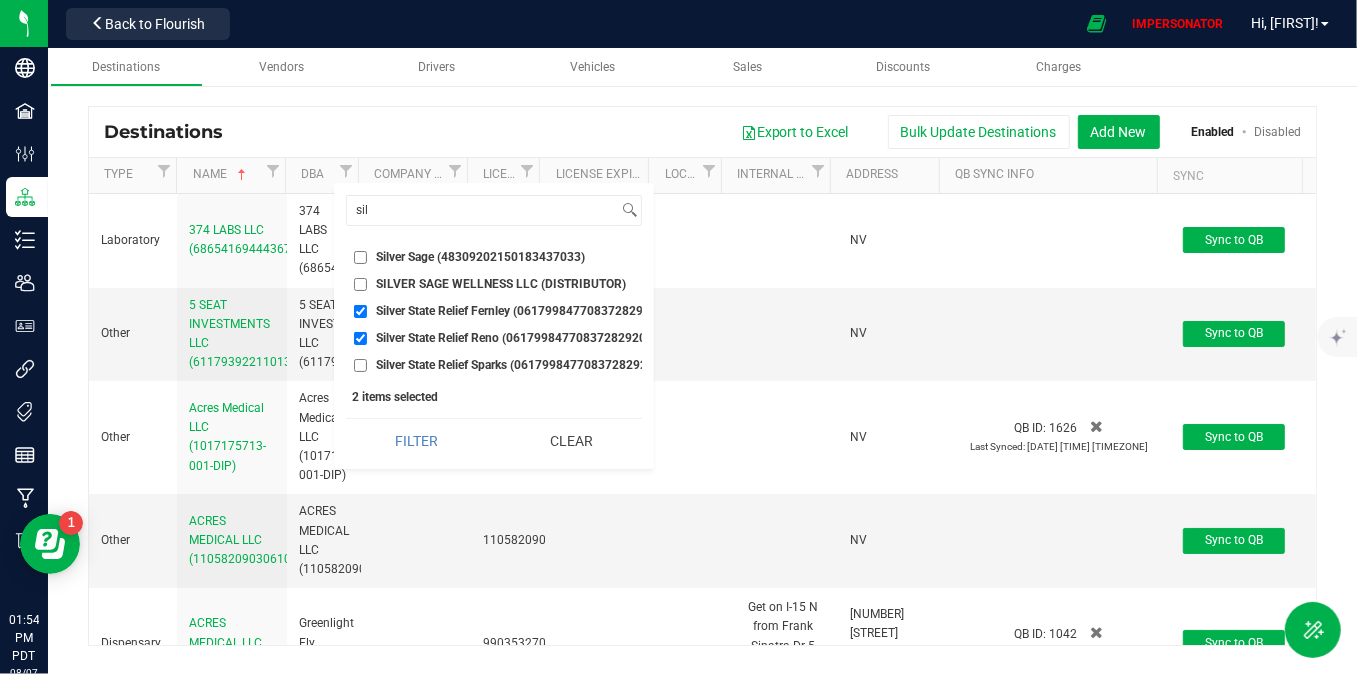 click on "Silver State Relief Sparks (06179984770837282920)" at bounding box center (360, 365) 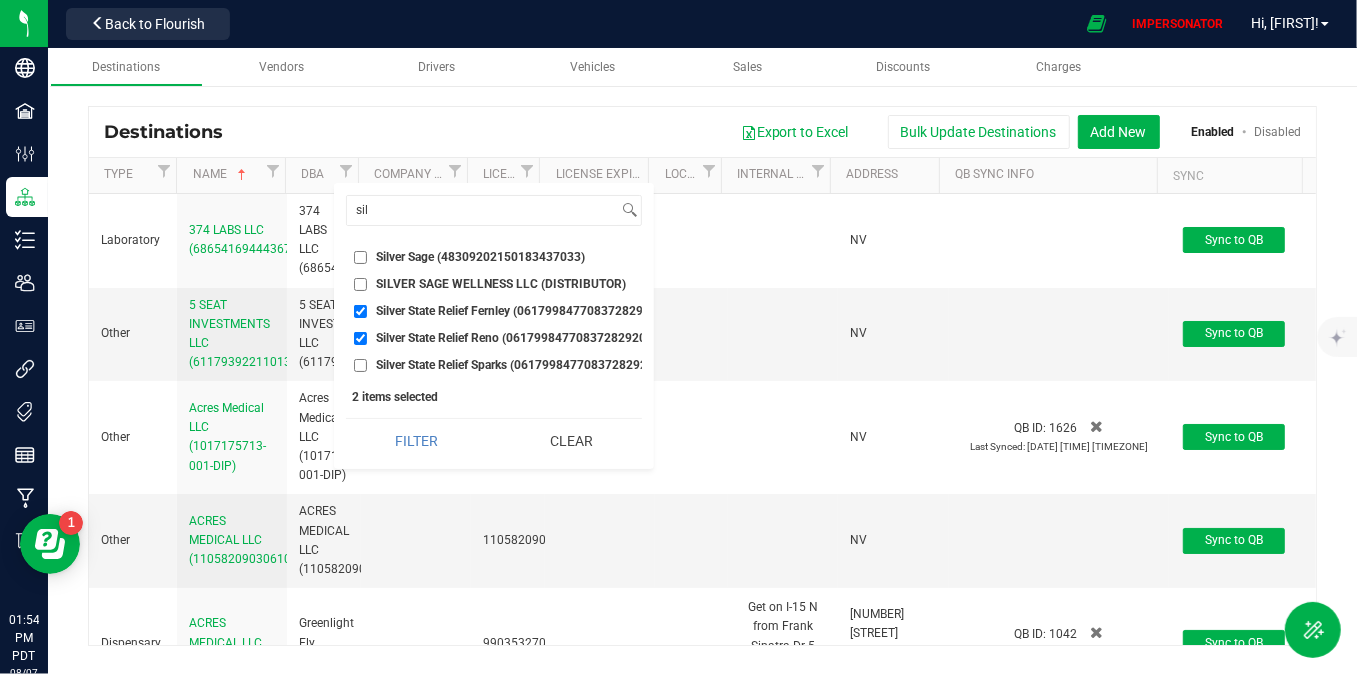 checkbox on "true" 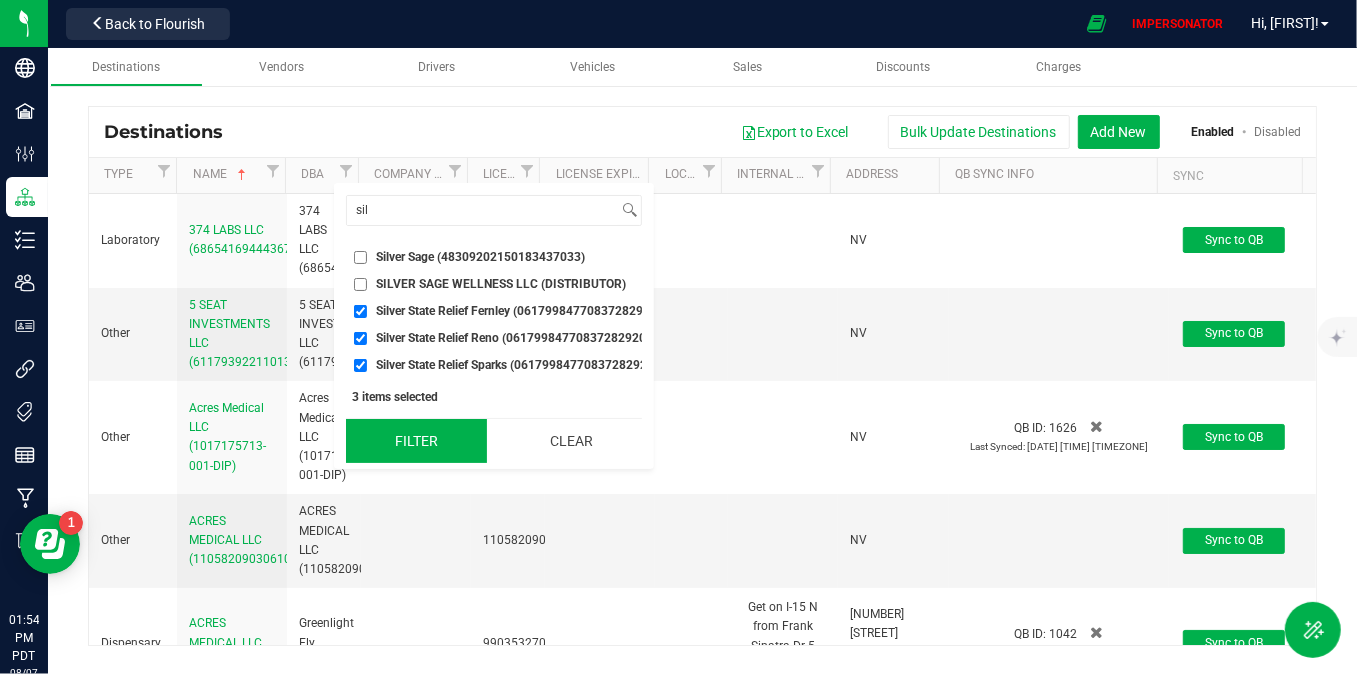 click on "Filter" at bounding box center (416, 441) 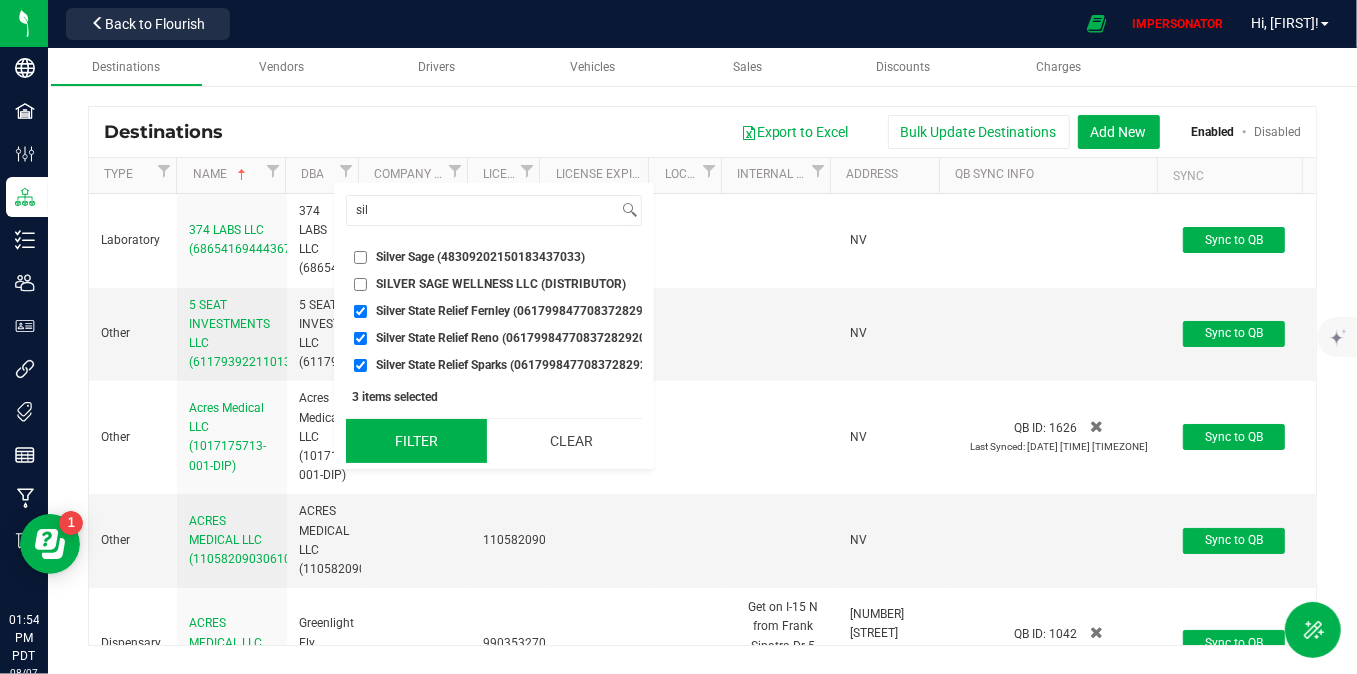 checkbox on "true" 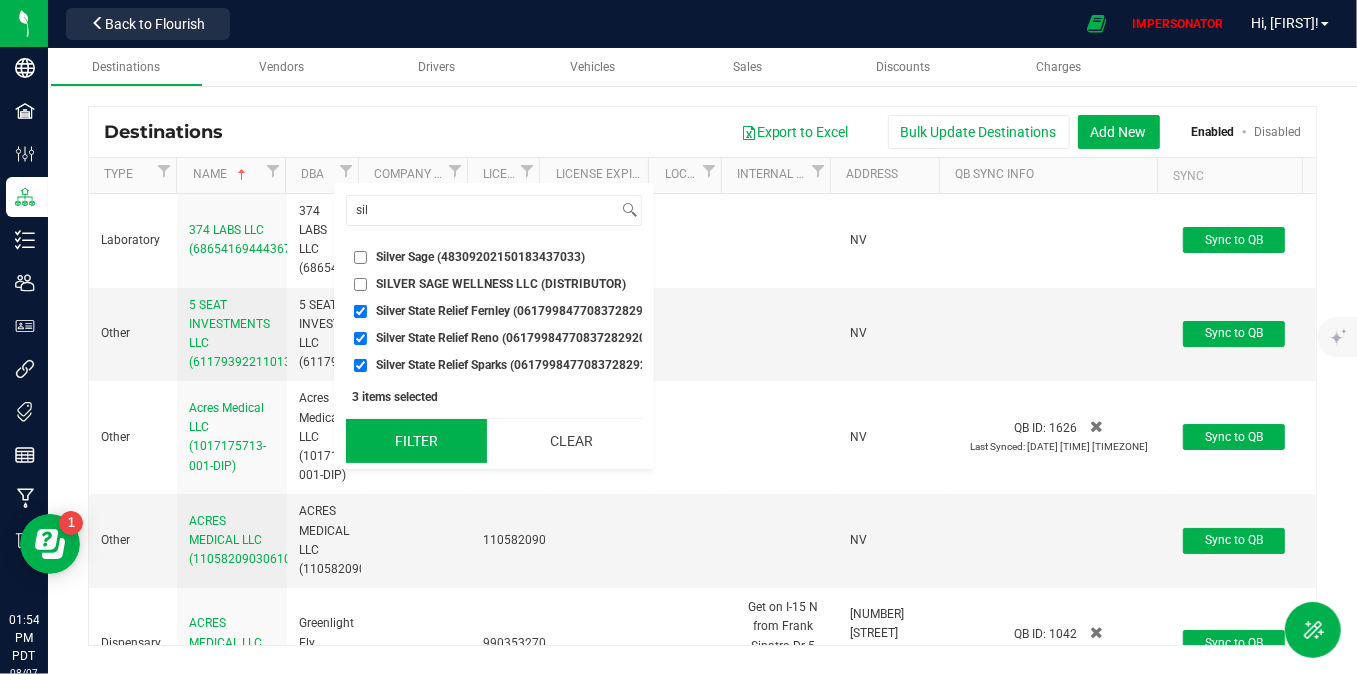 checkbox on "true" 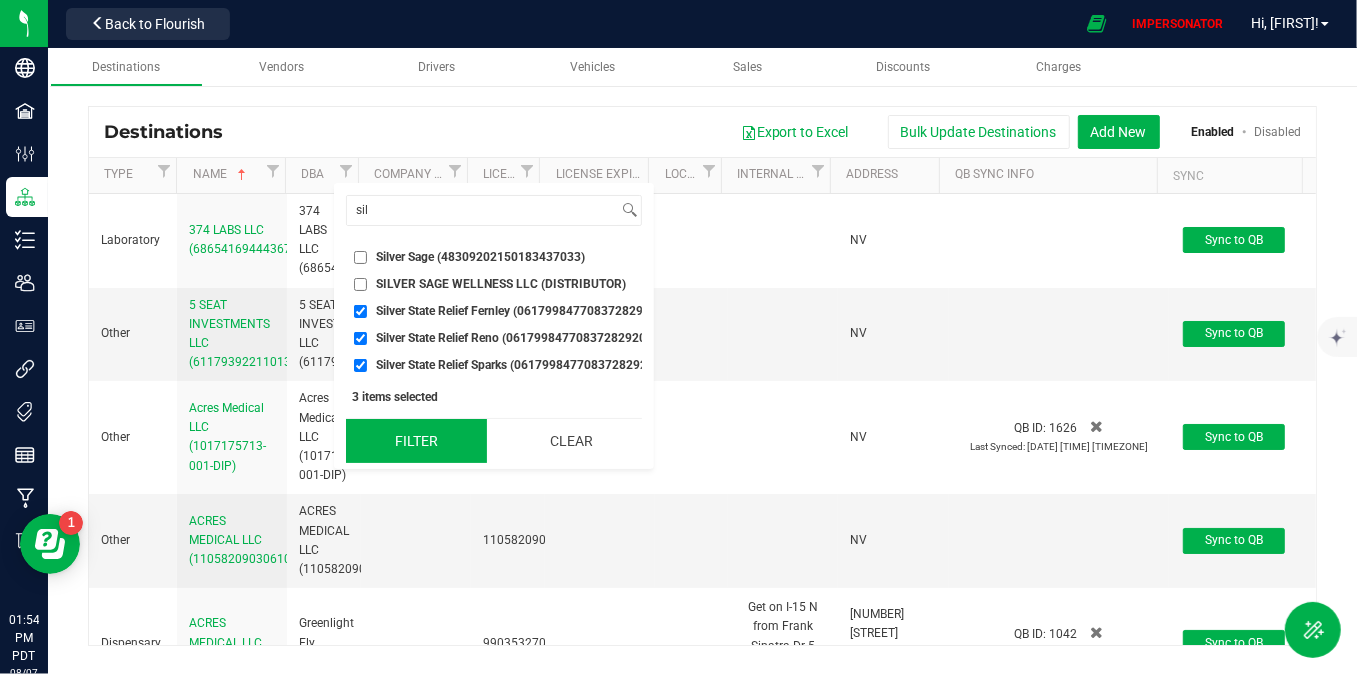 checkbox on "true" 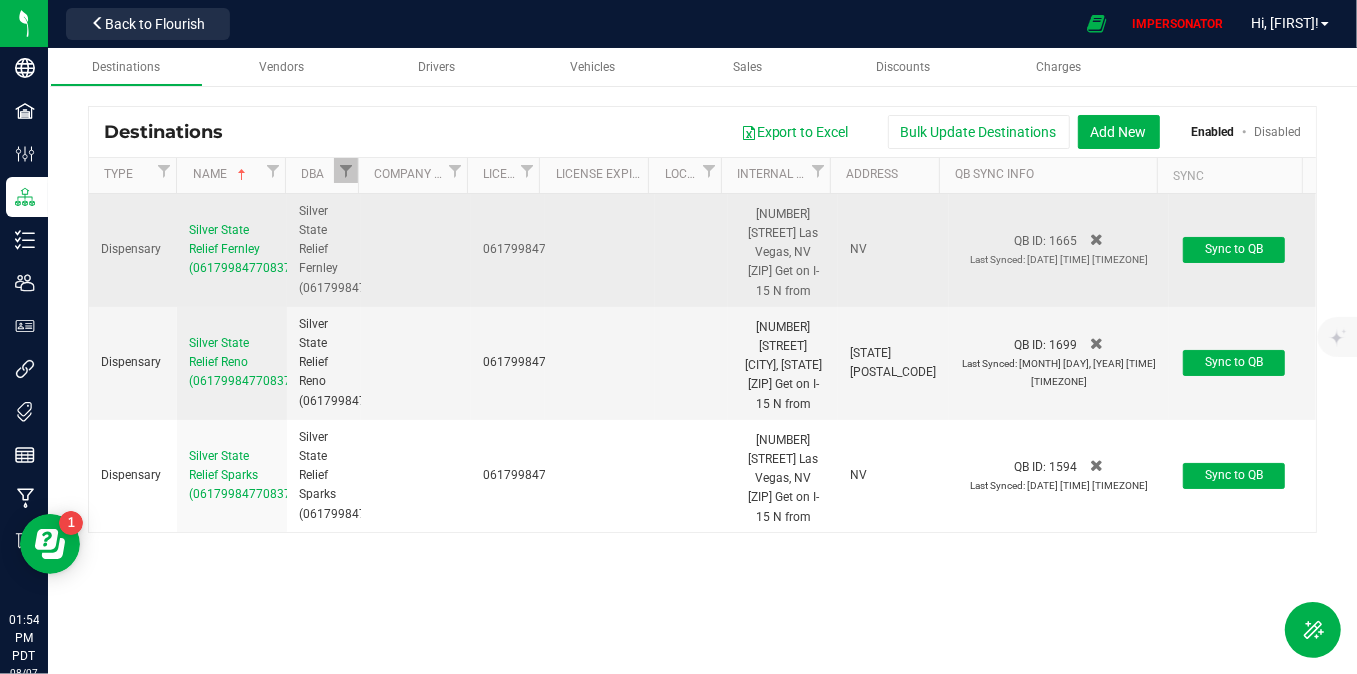 drag, startPoint x: 284, startPoint y: 179, endPoint x: 356, endPoint y: 194, distance: 73.545906 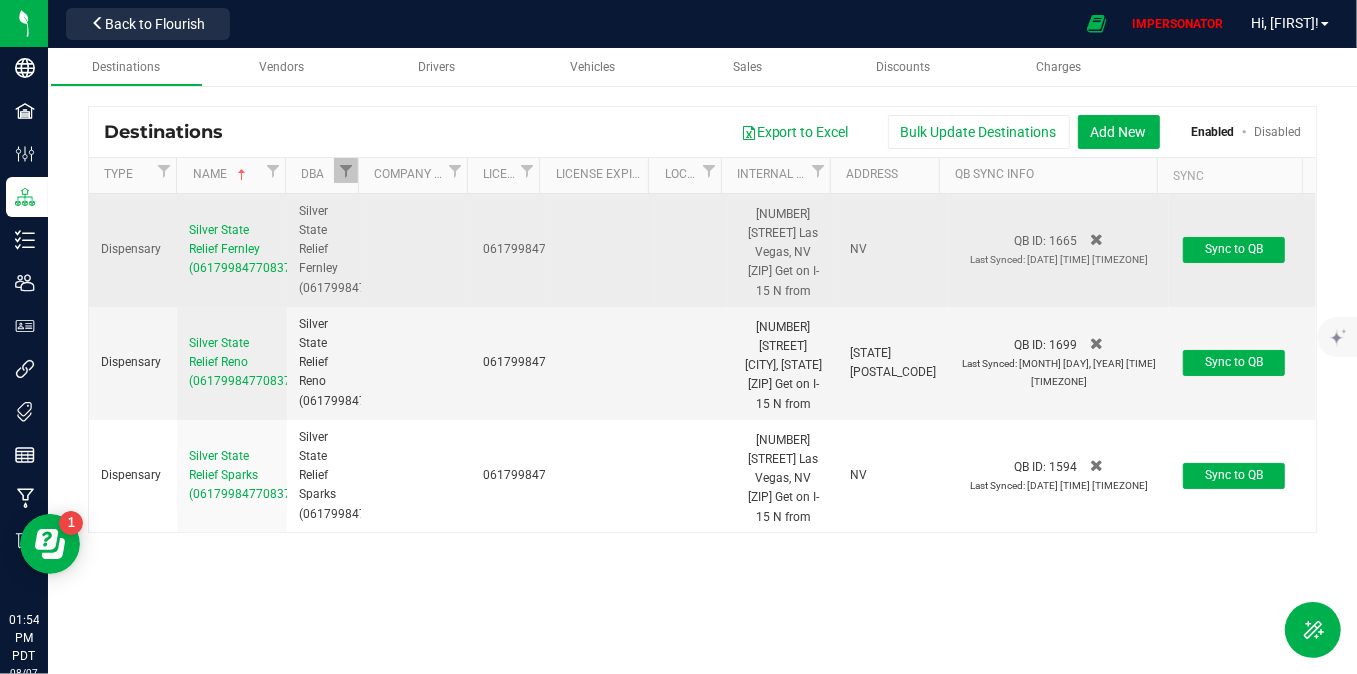 click on "Destinations
Export to Excel
Bulk Update Destinations
Add New
Enabled
Disabled
Type Name DBA Company Email License License Expiration Local License Internal Notes Address QB Sync Info Sync Dispensary
Silver State Relief Fernley ([NUMBER])
Silver State Relief Fernley ([NUMBER])
[NUMBER]
NV
QB ID:
1665" at bounding box center (702, 319) 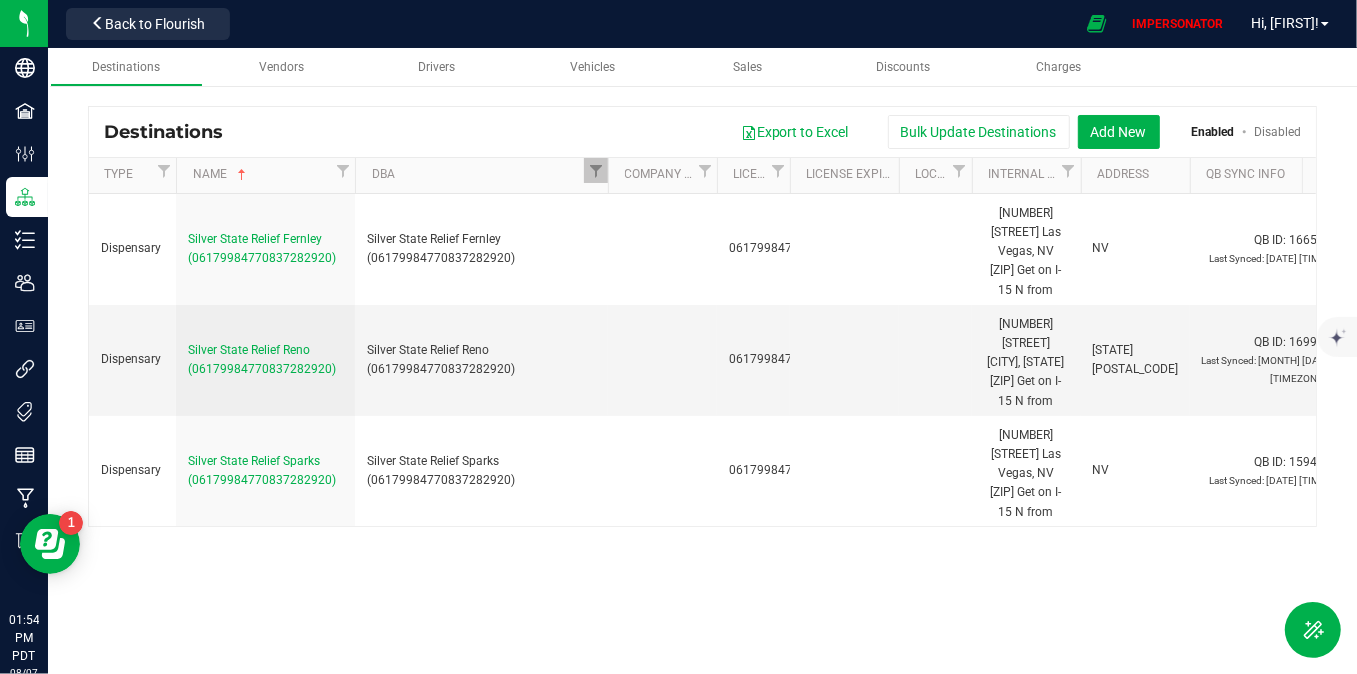 drag, startPoint x: 427, startPoint y: 183, endPoint x: 609, endPoint y: 190, distance: 182.13457 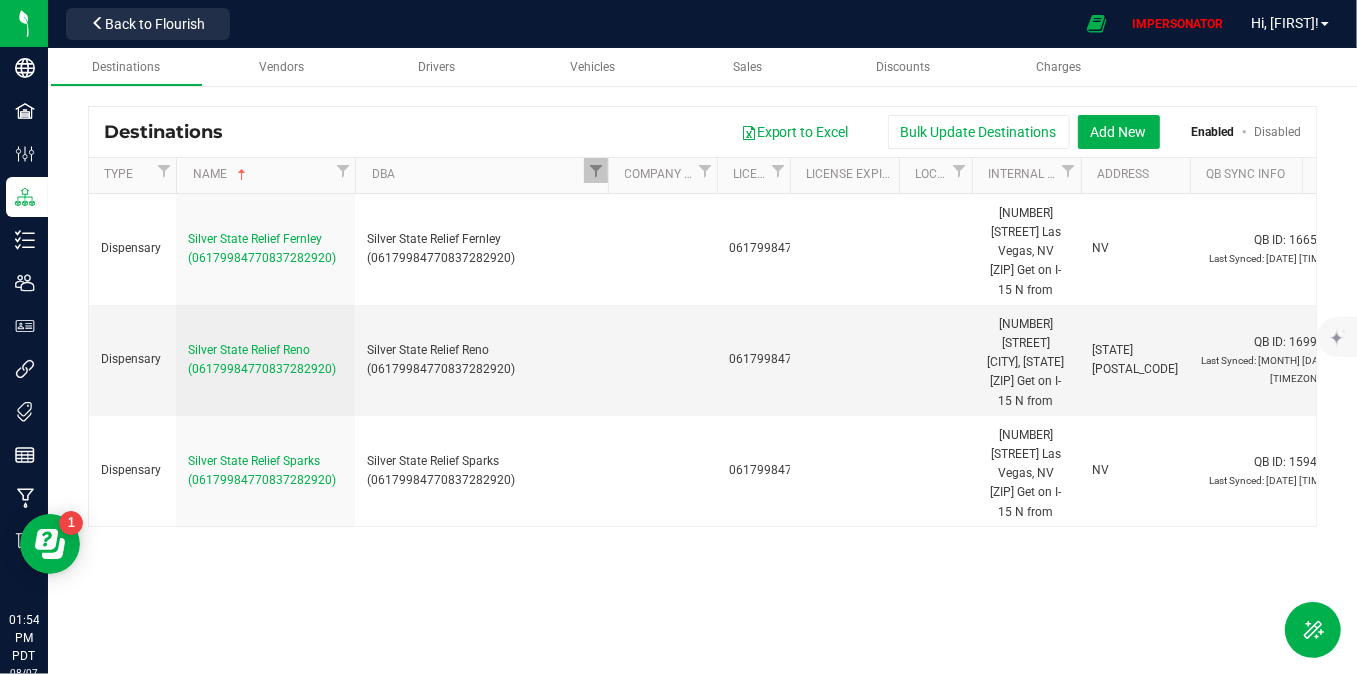 click on "Type Name DBA Company Email License License Expiration Local License Internal Notes Address QB Sync Info Sync" at bounding box center (696, 175) 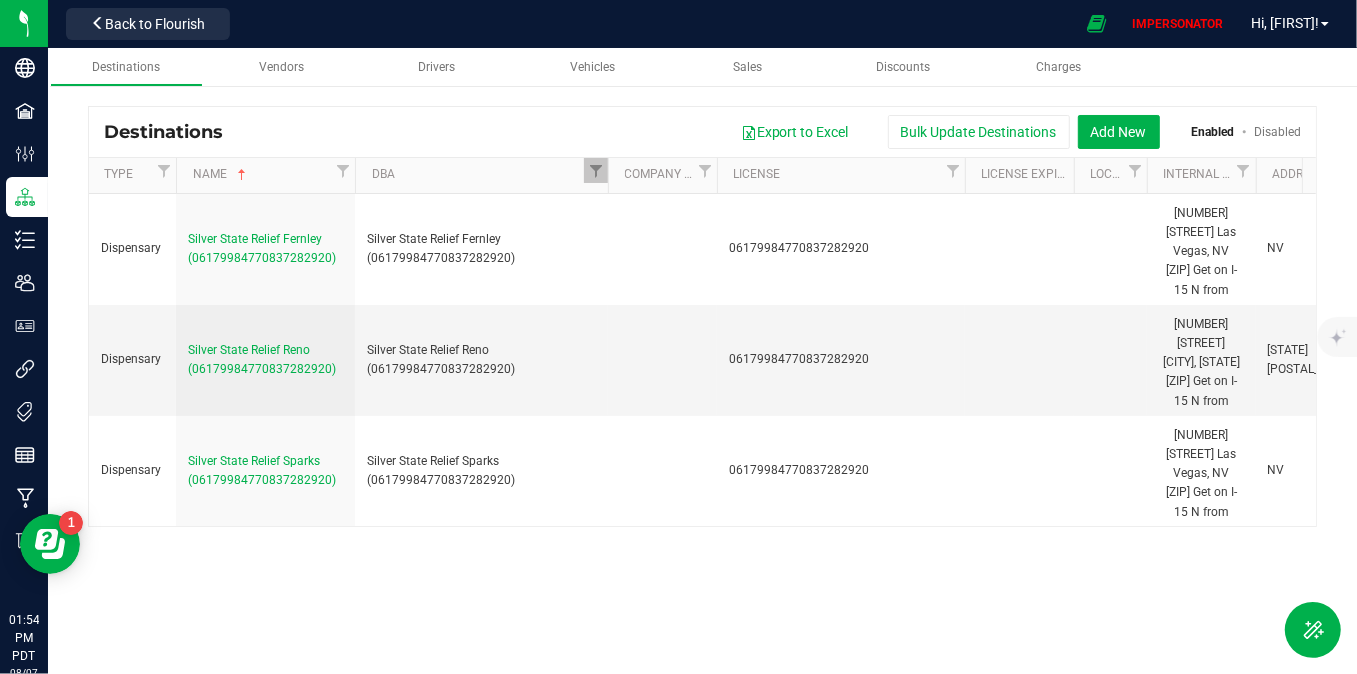 drag, startPoint x: 789, startPoint y: 181, endPoint x: 964, endPoint y: 187, distance: 175.10283 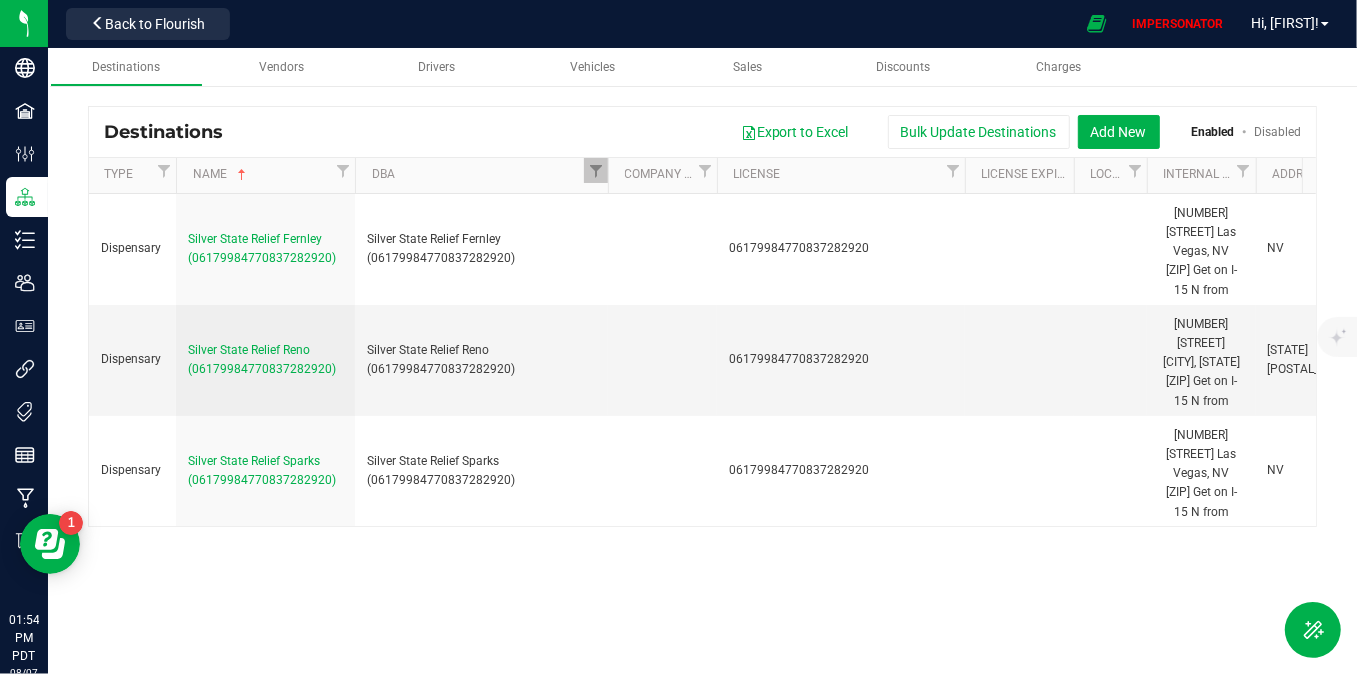 click on "Type Name DBA Company Email License License Expiration Local License Internal Notes Address QB Sync Info Sync" at bounding box center (696, 175) 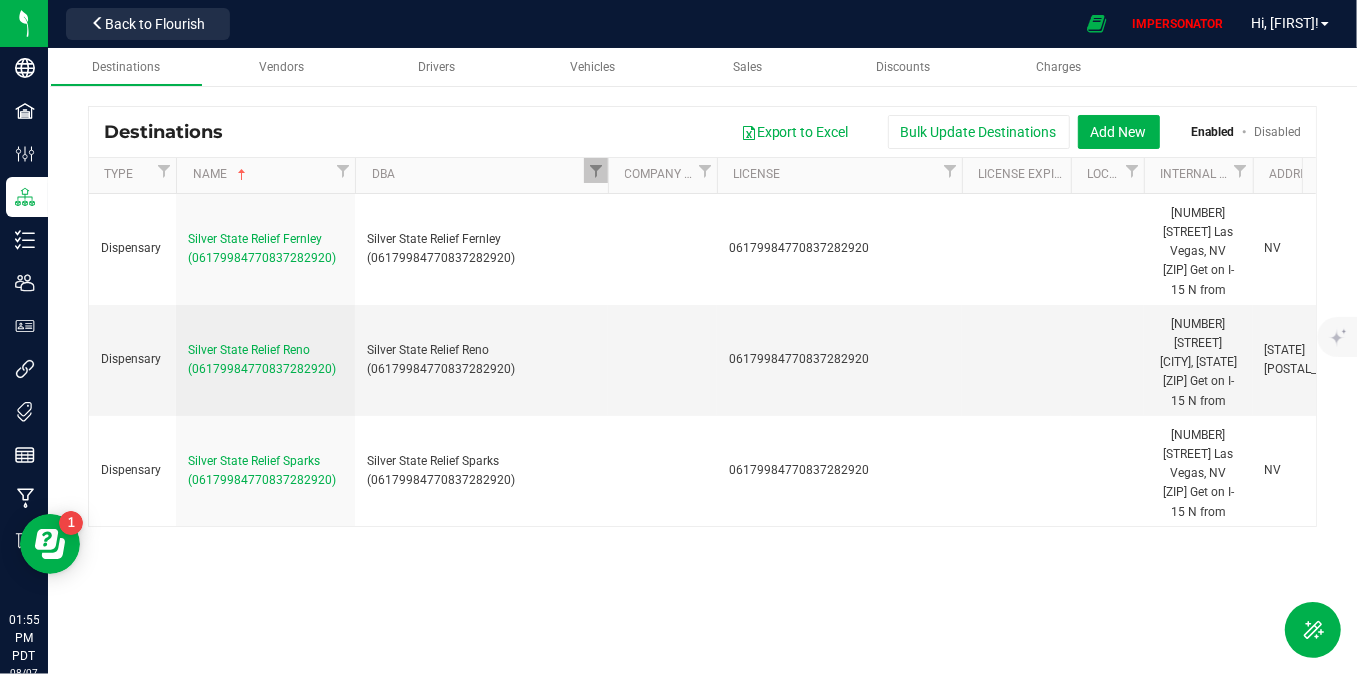 click on "Destinations   Vendors   Drivers   Vehicles   Sales   Discounts   Charges
Destinations
Export to Excel
Bulk Update Destinations
Add New
Enabled
Disabled
Type Name DBA Company Email License License Expiration Local License Internal Notes Address QB Sync Info Sync Dispensary
Silver State Relief Fernley ([NUMBER])
Silver State Relief Fernley ([NUMBER])
[NUMBER]
[STATE]" at bounding box center [702, 361] 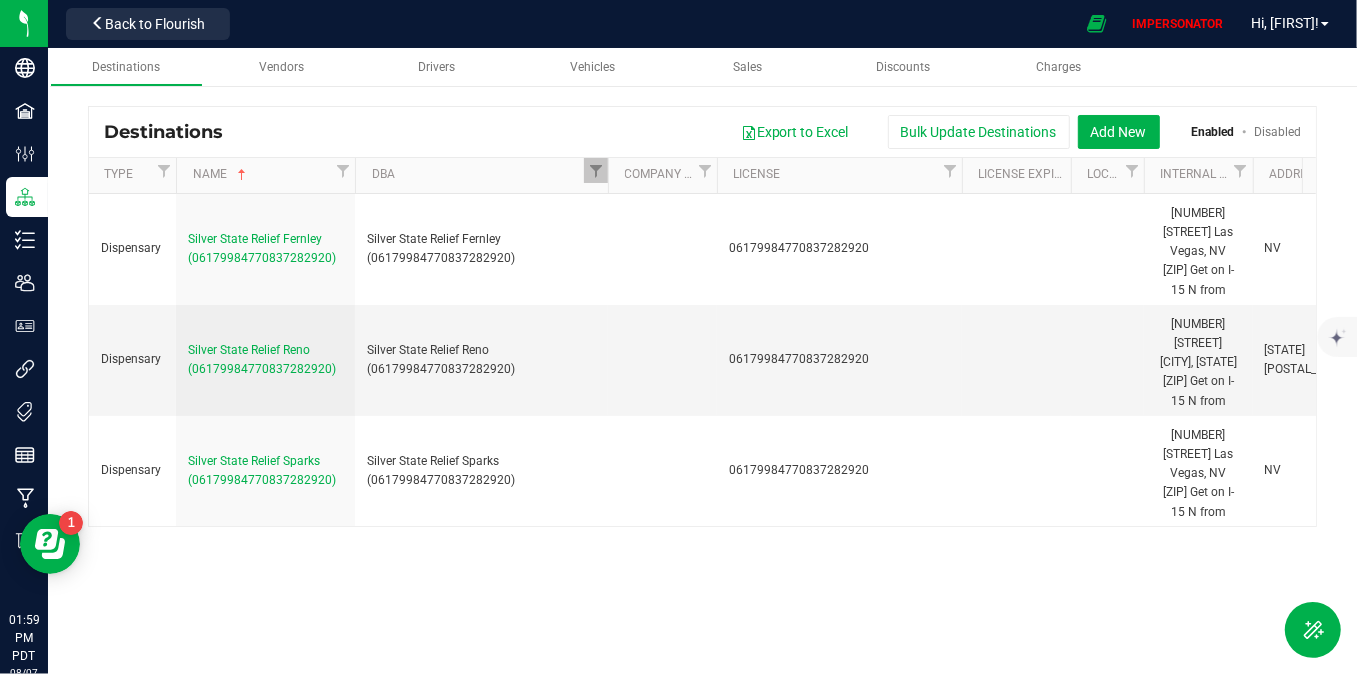 click on "Disabled" at bounding box center (1277, 132) 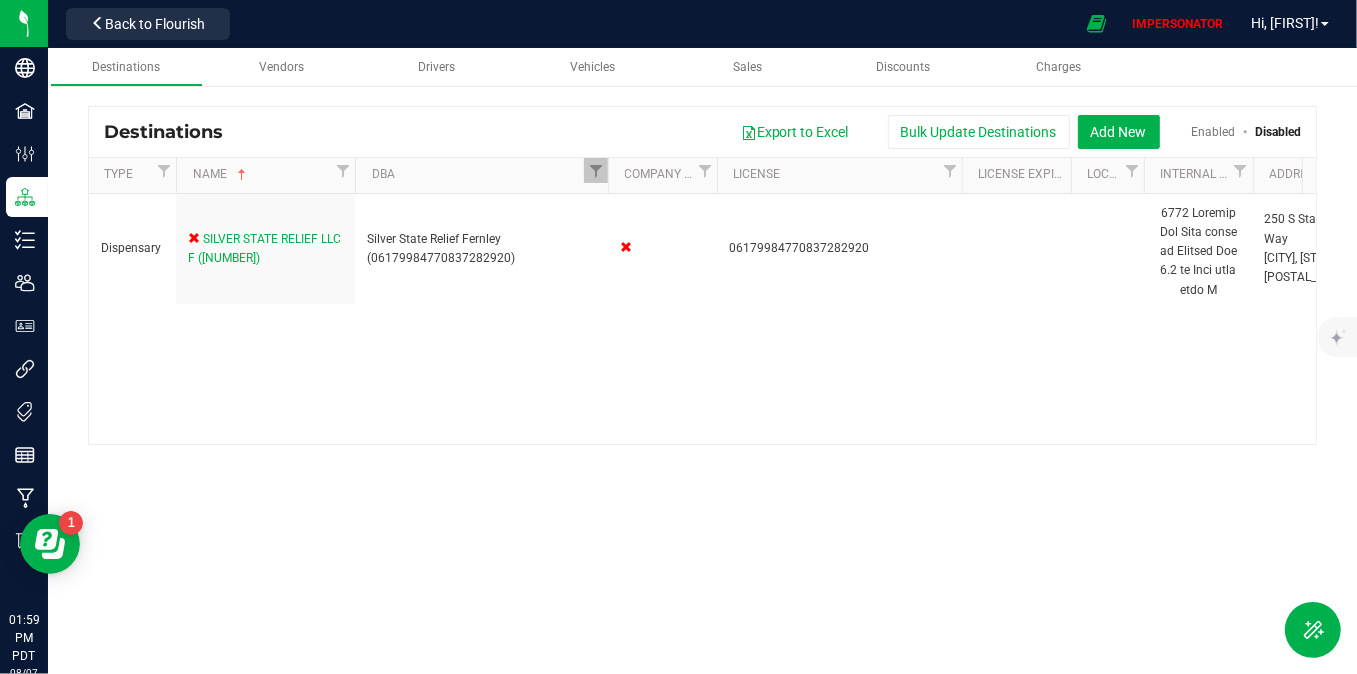 click on "Enabled" at bounding box center [1214, 132] 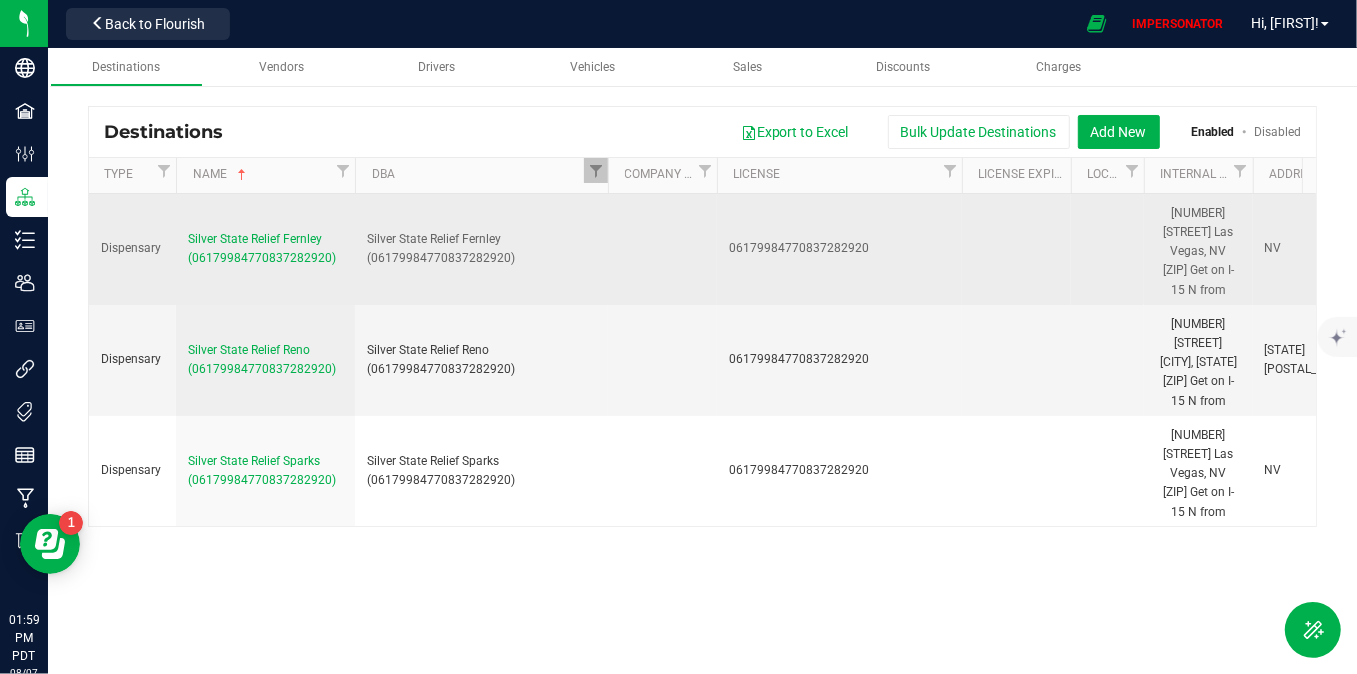 click on "Silver State Relief Fernley (06179984770837282920)" at bounding box center [265, 249] 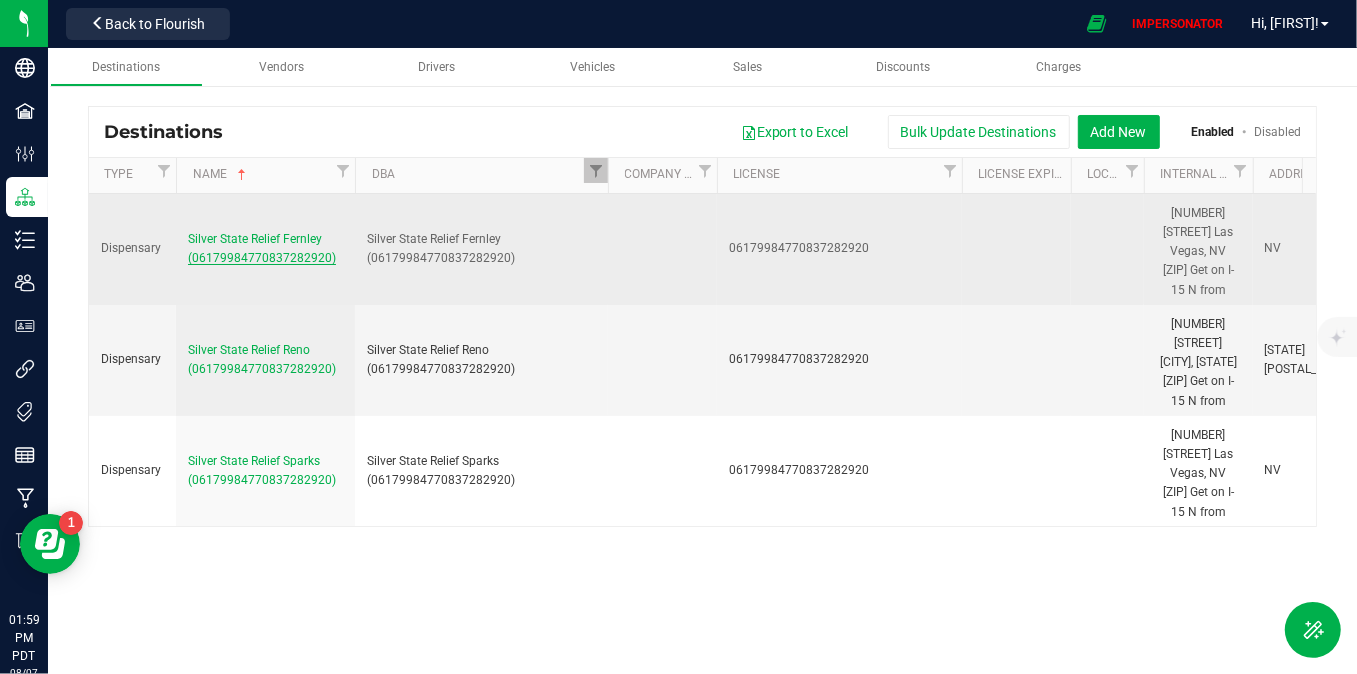 click on "Silver State Relief Fernley (06179984770837282920)" at bounding box center (262, 248) 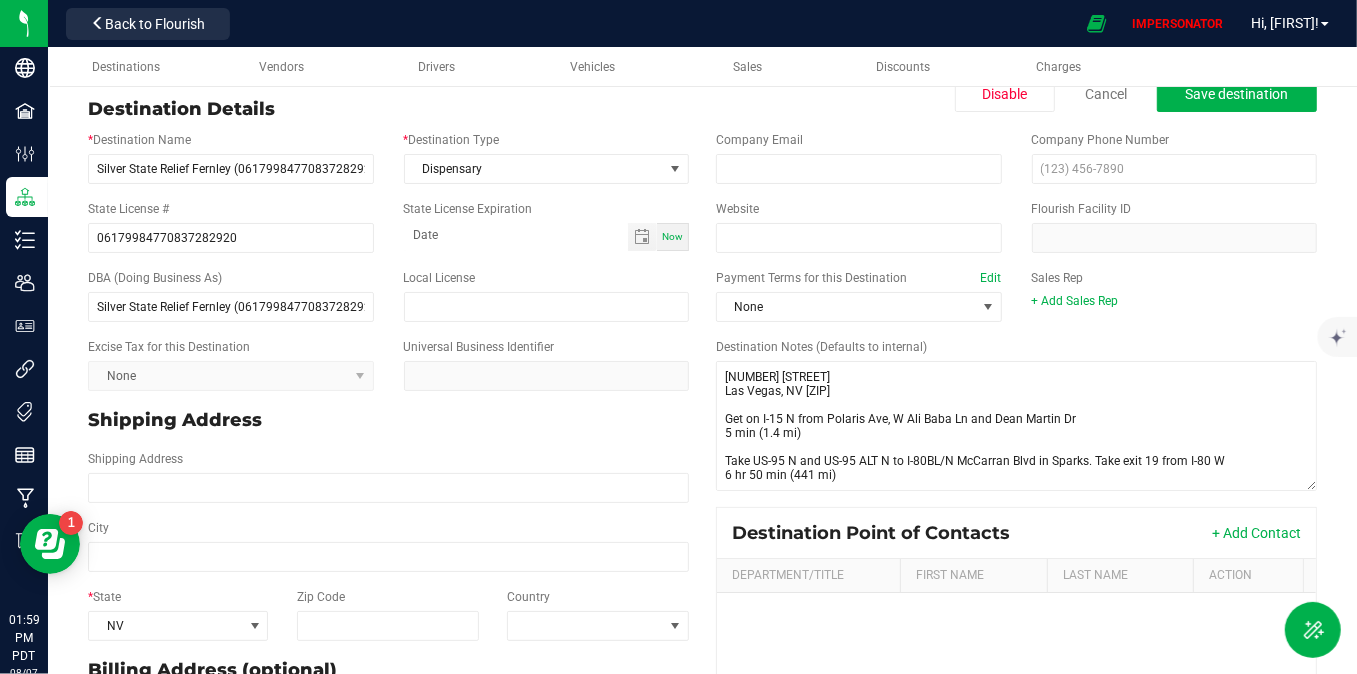 scroll, scrollTop: 0, scrollLeft: 0, axis: both 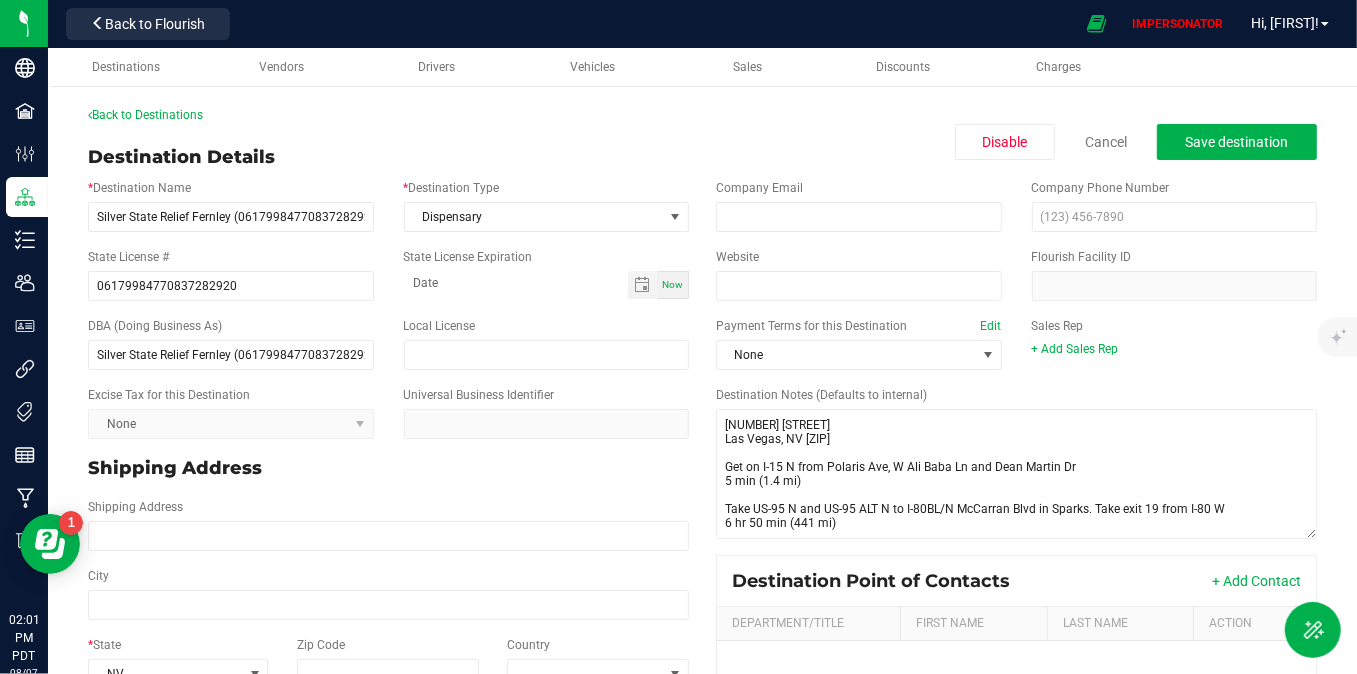 click on "Back to Destinations   Destination Details   Disable   Cancel   Save destination  *  Destination Name  Silver State Relief Fernley ([PHONE]) *  Destination Type  Dispensary  State License #  [PHONE]  State License Expiration  Now  DBA (Doing Business As)    Silver State Relief Fernley ([PHONE])  Local License     Excise Tax for this Destination    None  Universal Business Identifier     Shipping Address   Shipping Address   City  *  State  NV  Zip Code   Country   Billing Address (optional)   Billing Address (optional)   Same as Shipping   City  *  State  Nevada  Zip Code   Country   Company Email   Company Phone Number   Website   Flourish Facility ID   Payment Terms for this Destination   Edit  None  Sales Rep   + Add Sales Rep   Destination Notes (Defaults to internal)                  Destination Point of Contacts   + Add Contact  Department/Title First Name Last Name Action  No contact found." at bounding box center (702, 528) 